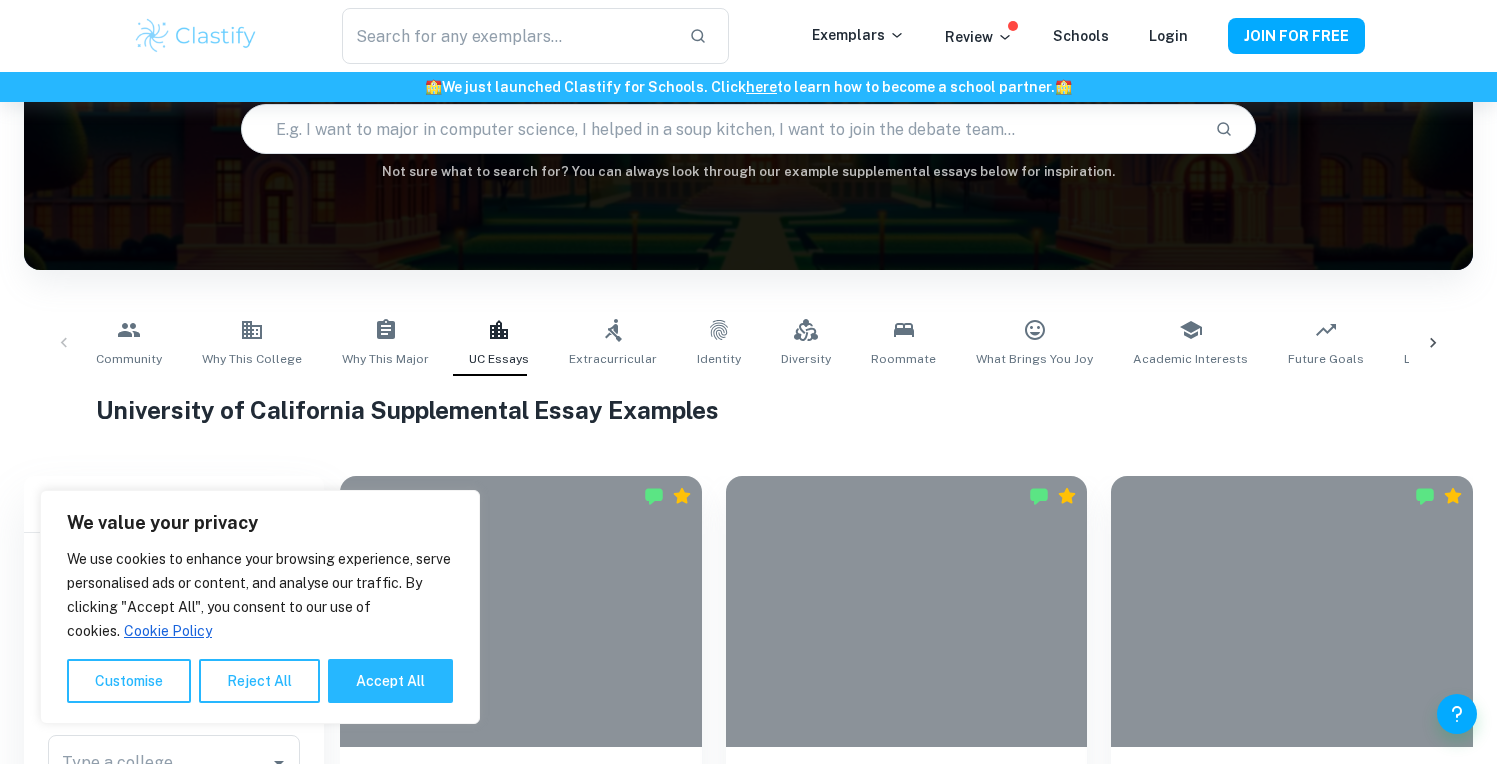 scroll, scrollTop: 327, scrollLeft: 0, axis: vertical 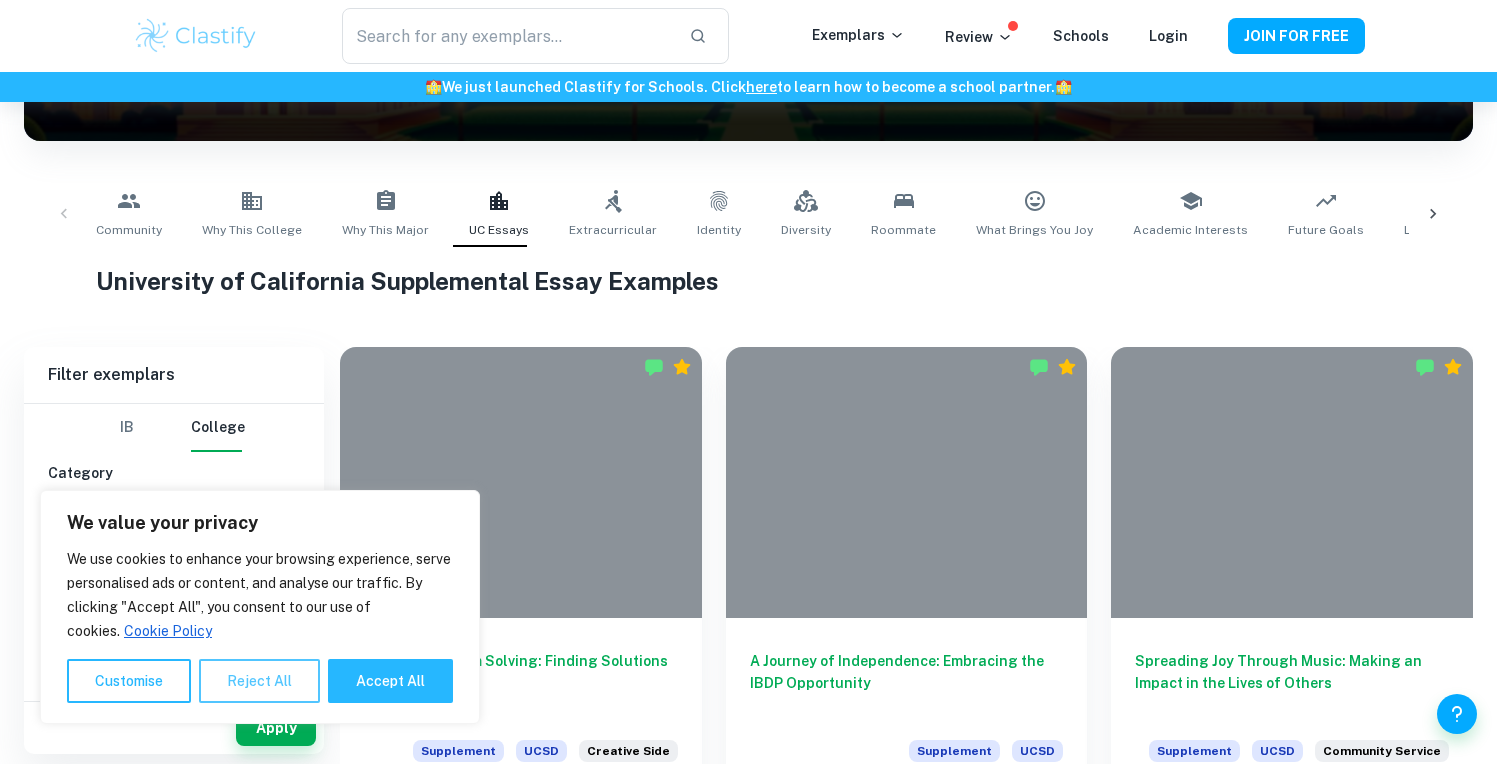 click on "Reject All" at bounding box center (259, 681) 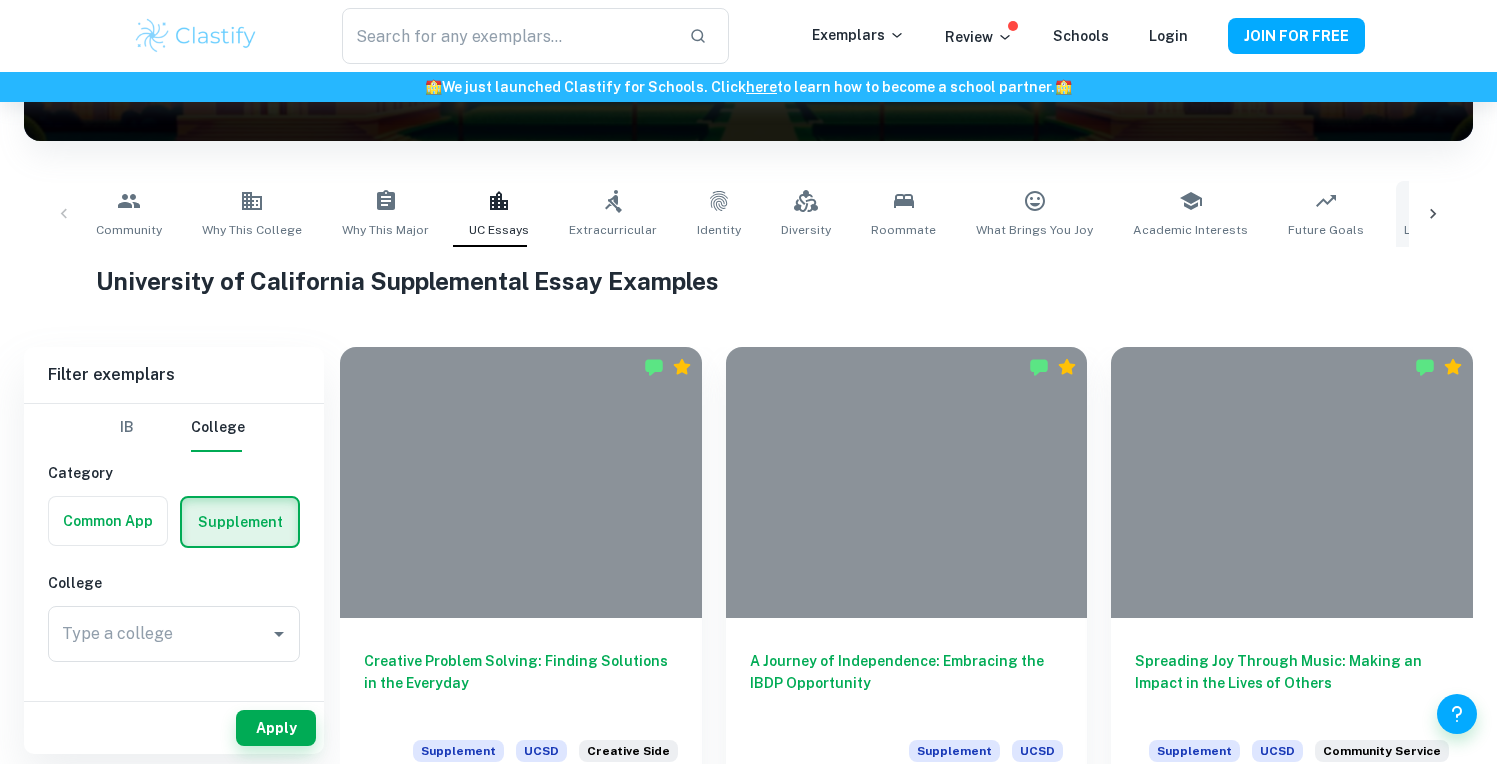 click 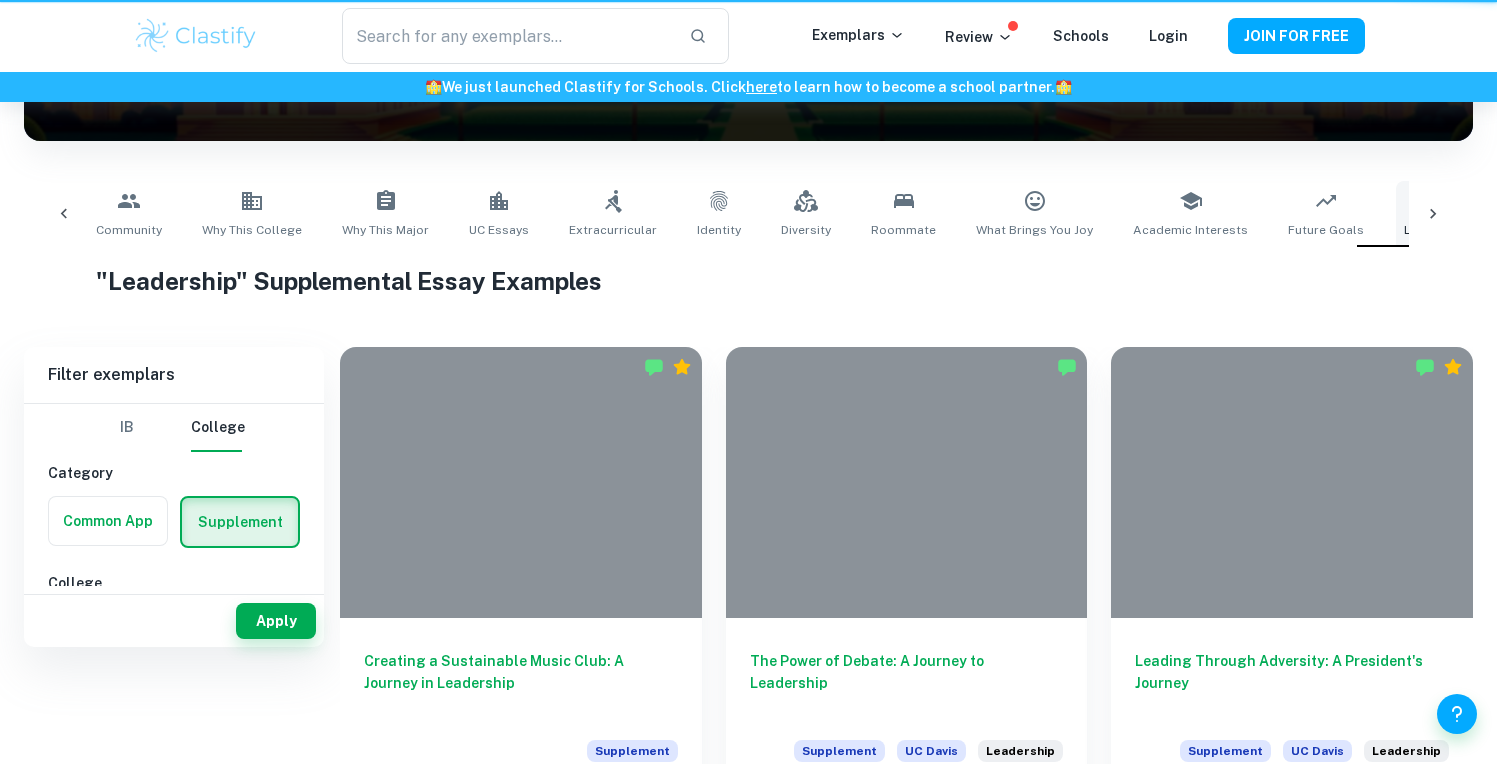 scroll, scrollTop: 0, scrollLeft: 0, axis: both 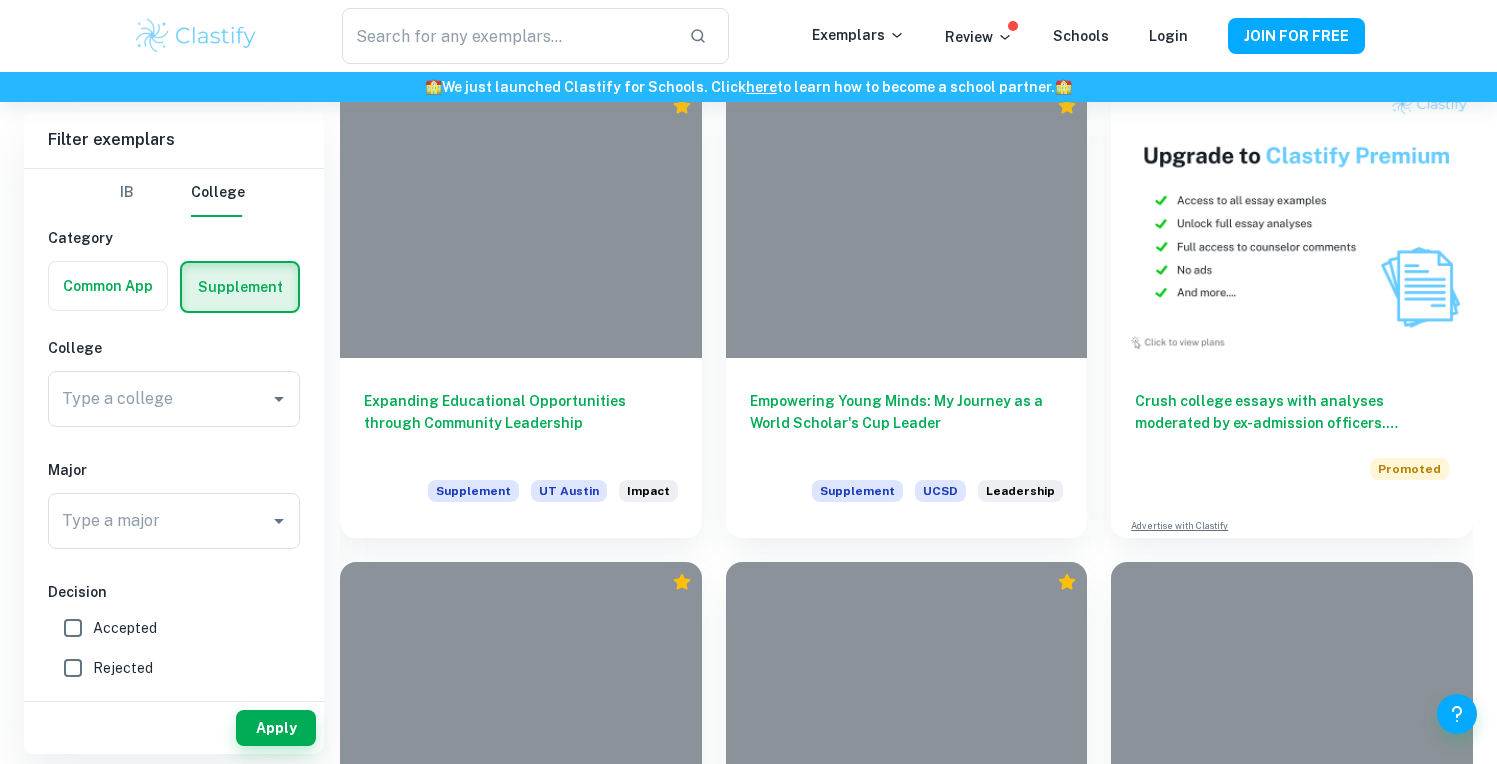 click on "Empowering Young Minds: My Journey as a World Scholar's Cup Leader Supplement UCSD Leadership" at bounding box center [895, 299] 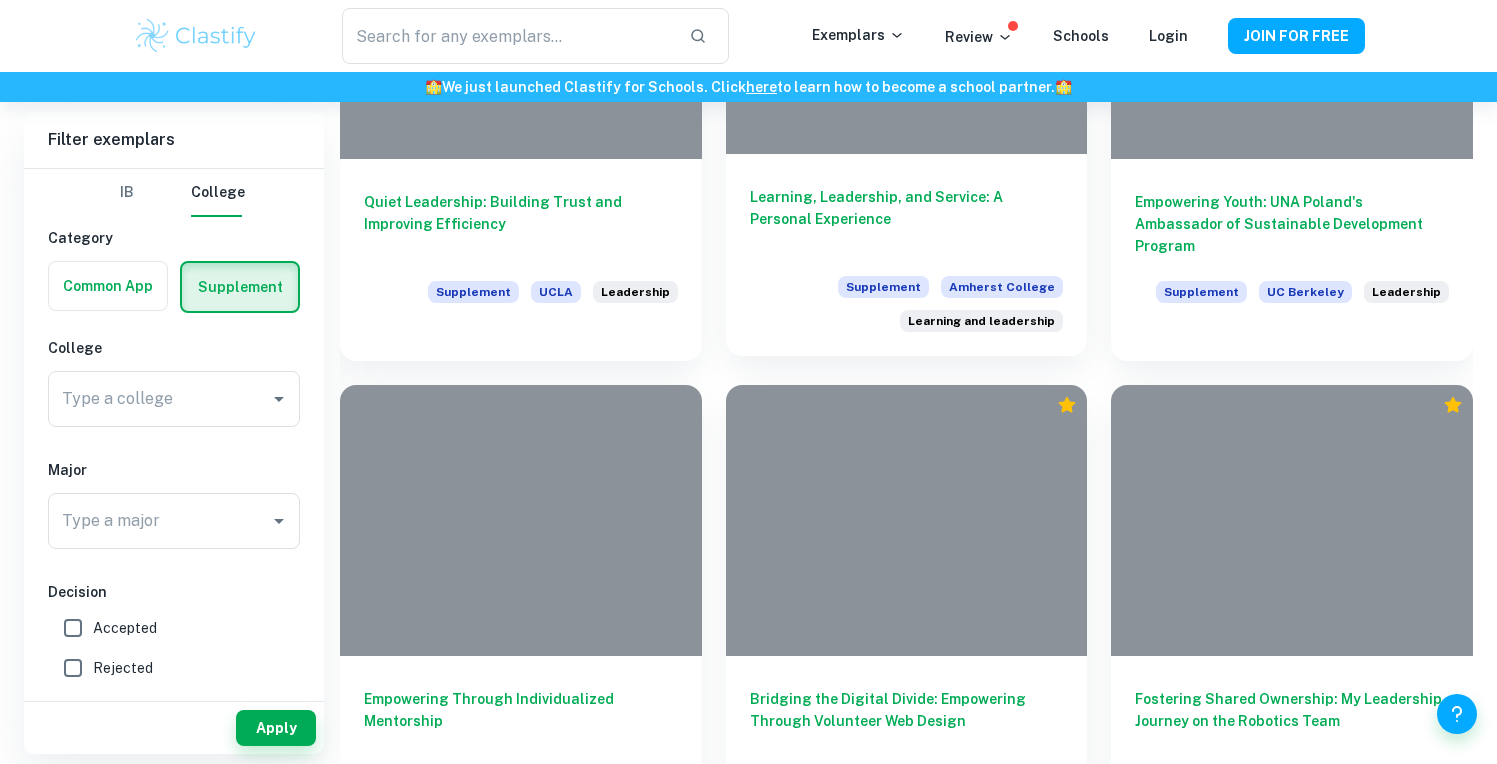 scroll, scrollTop: 7617, scrollLeft: 0, axis: vertical 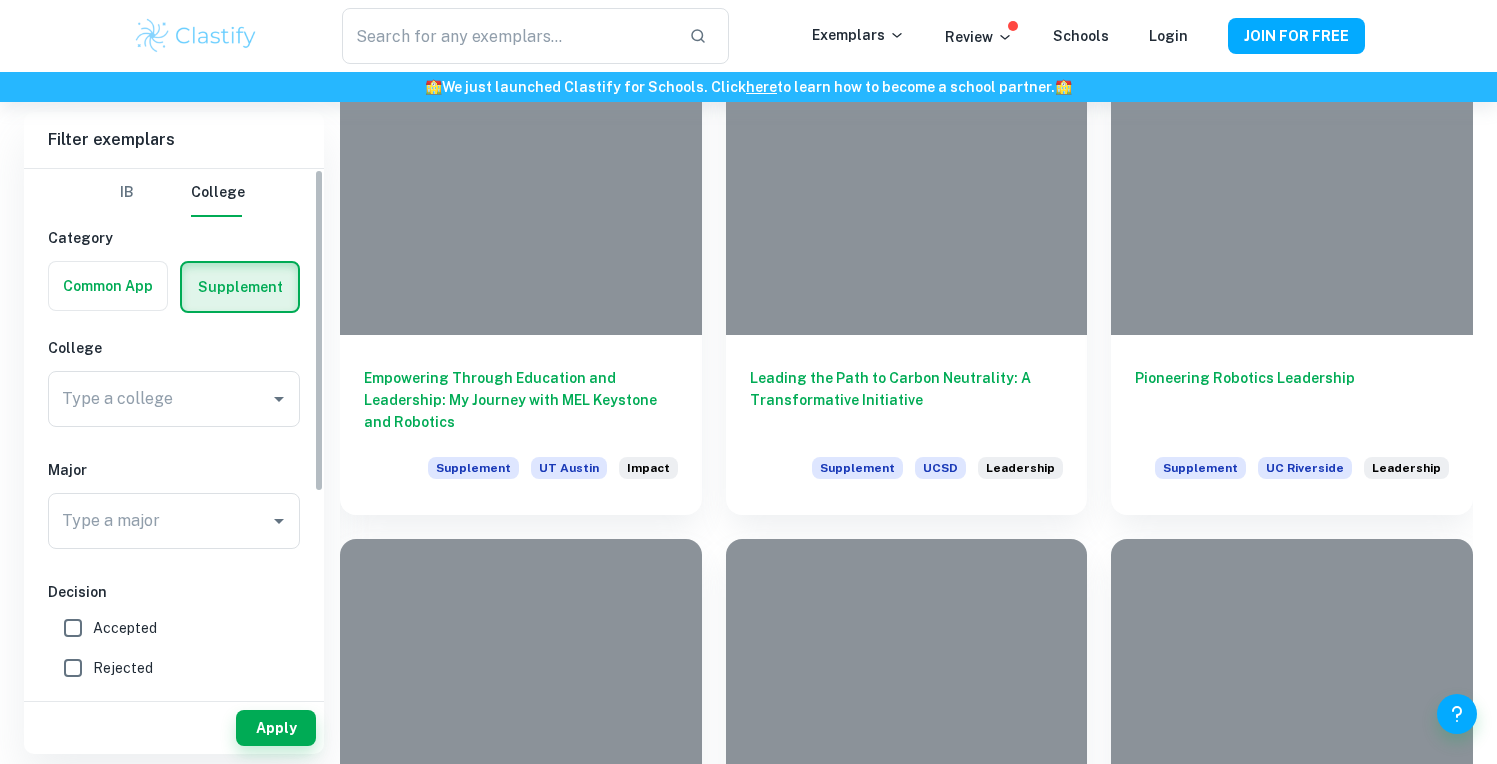 click at bounding box center (108, 286) 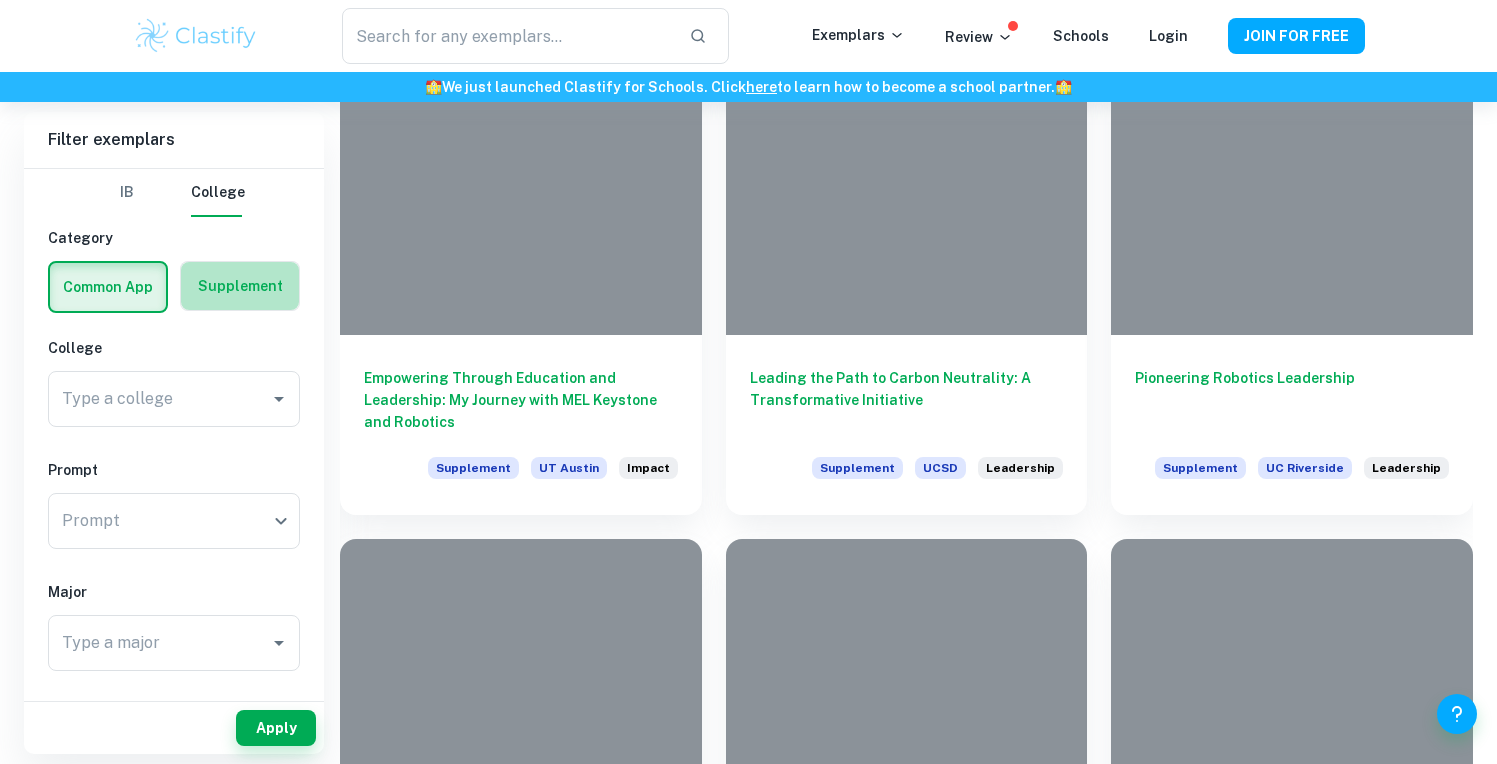 click at bounding box center [240, 286] 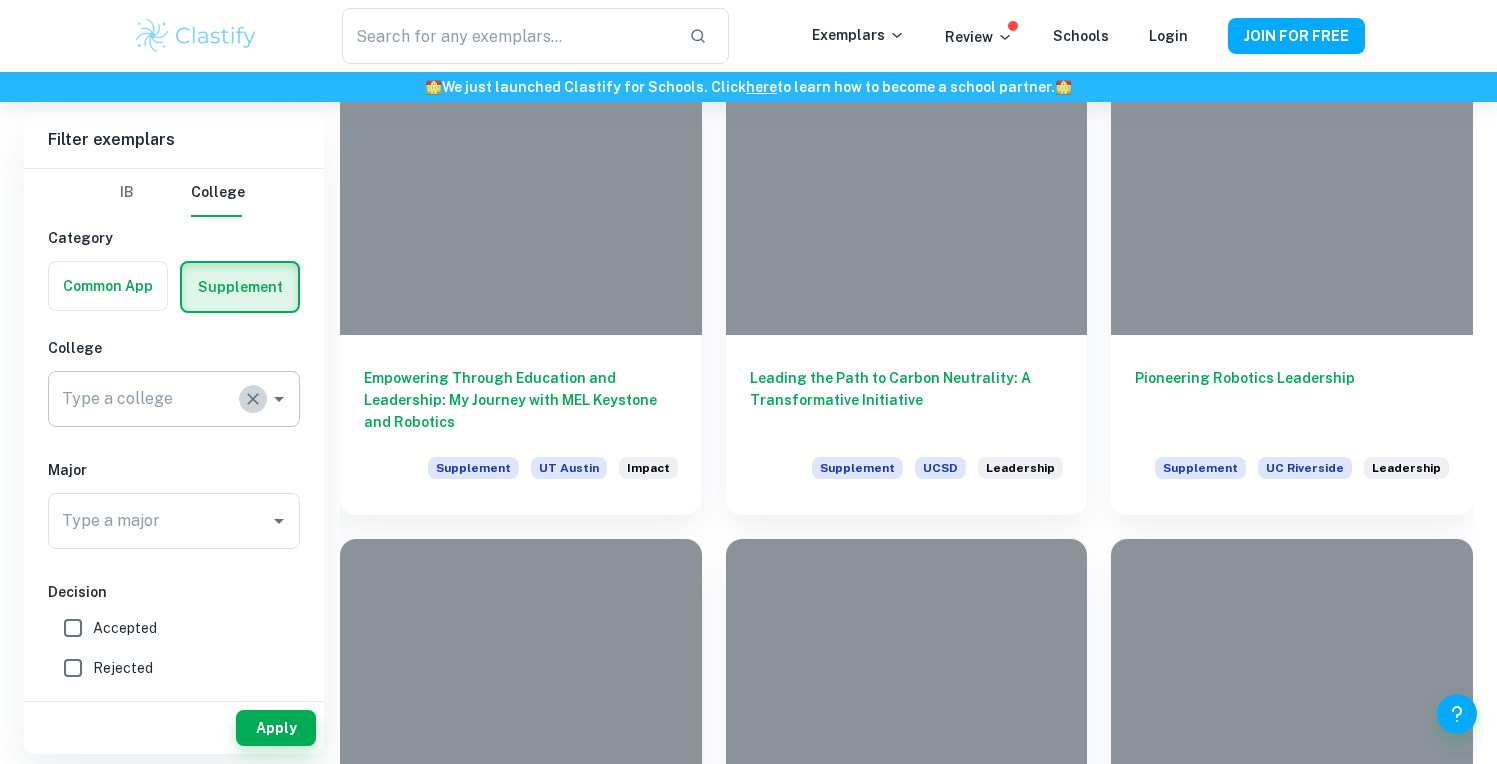 click at bounding box center [253, 399] 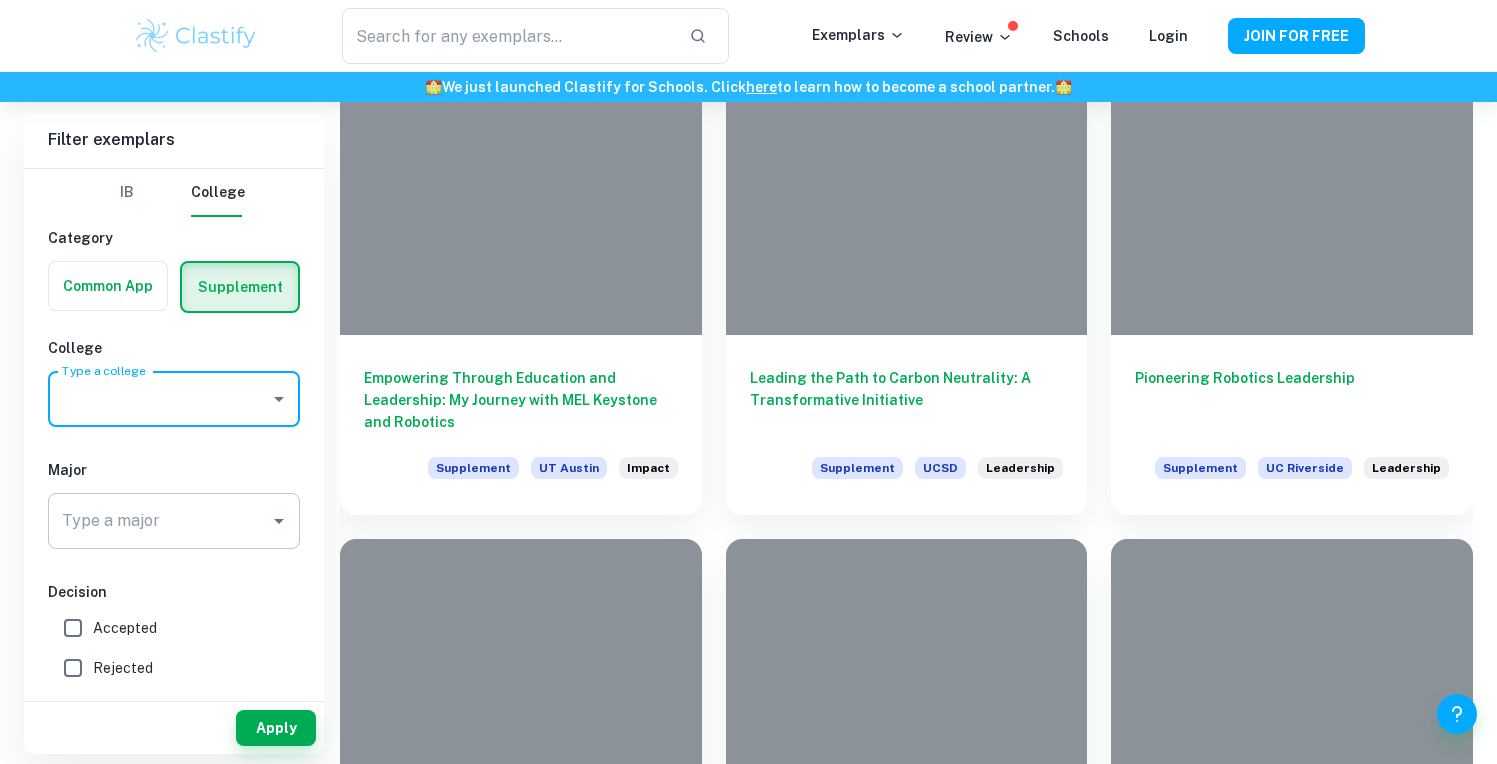 click 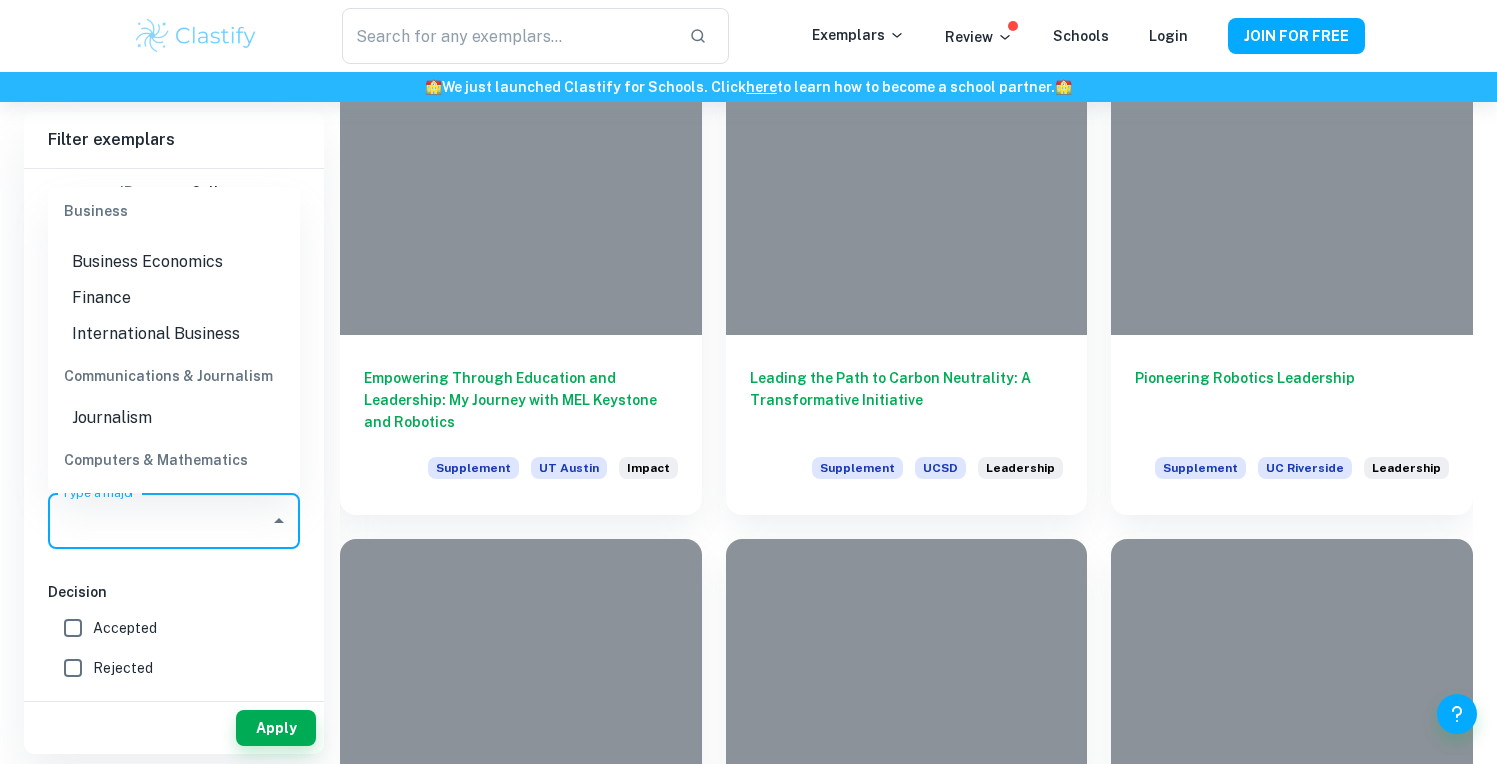 scroll, scrollTop: 0, scrollLeft: 0, axis: both 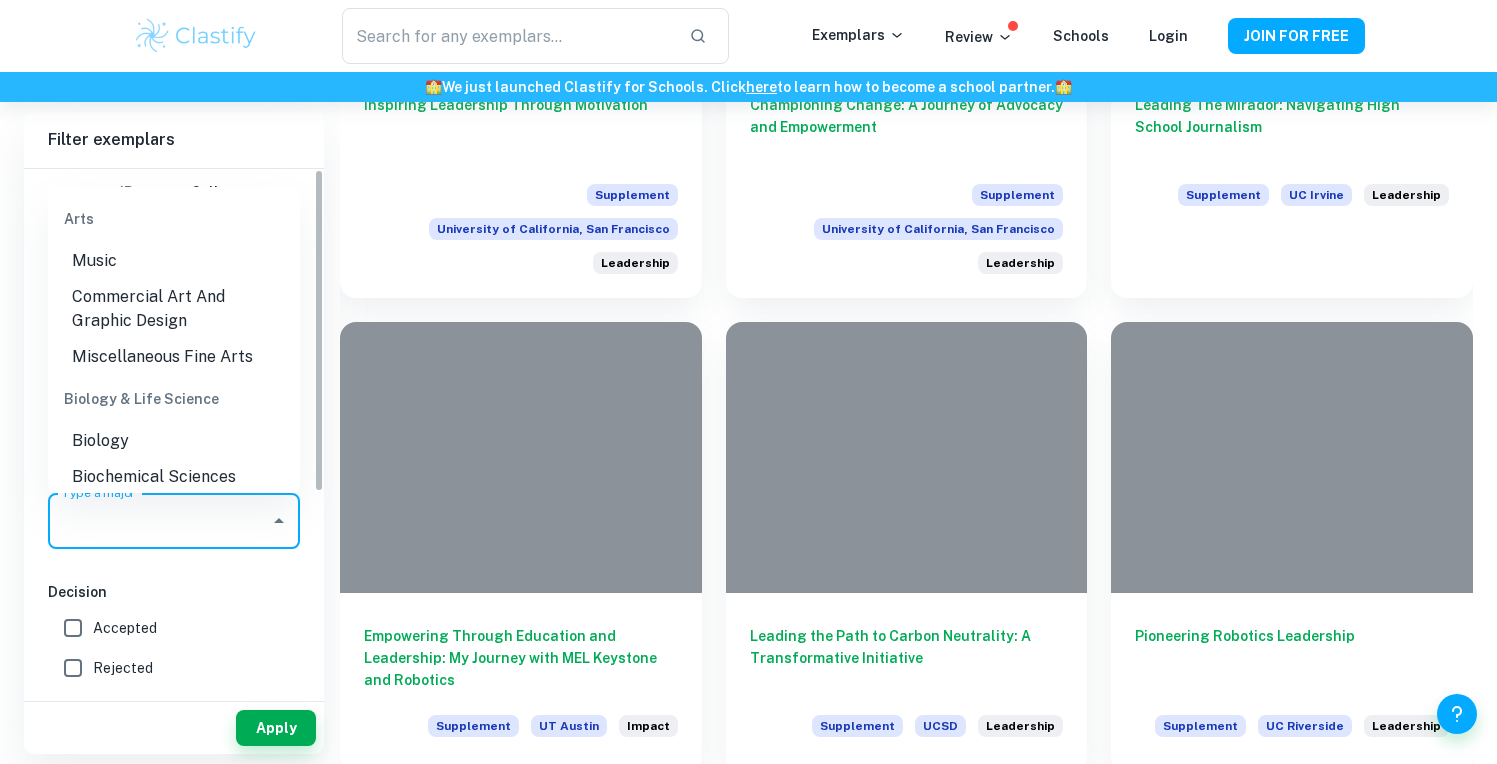 click on "Type a major Type a major" at bounding box center (174, 525) 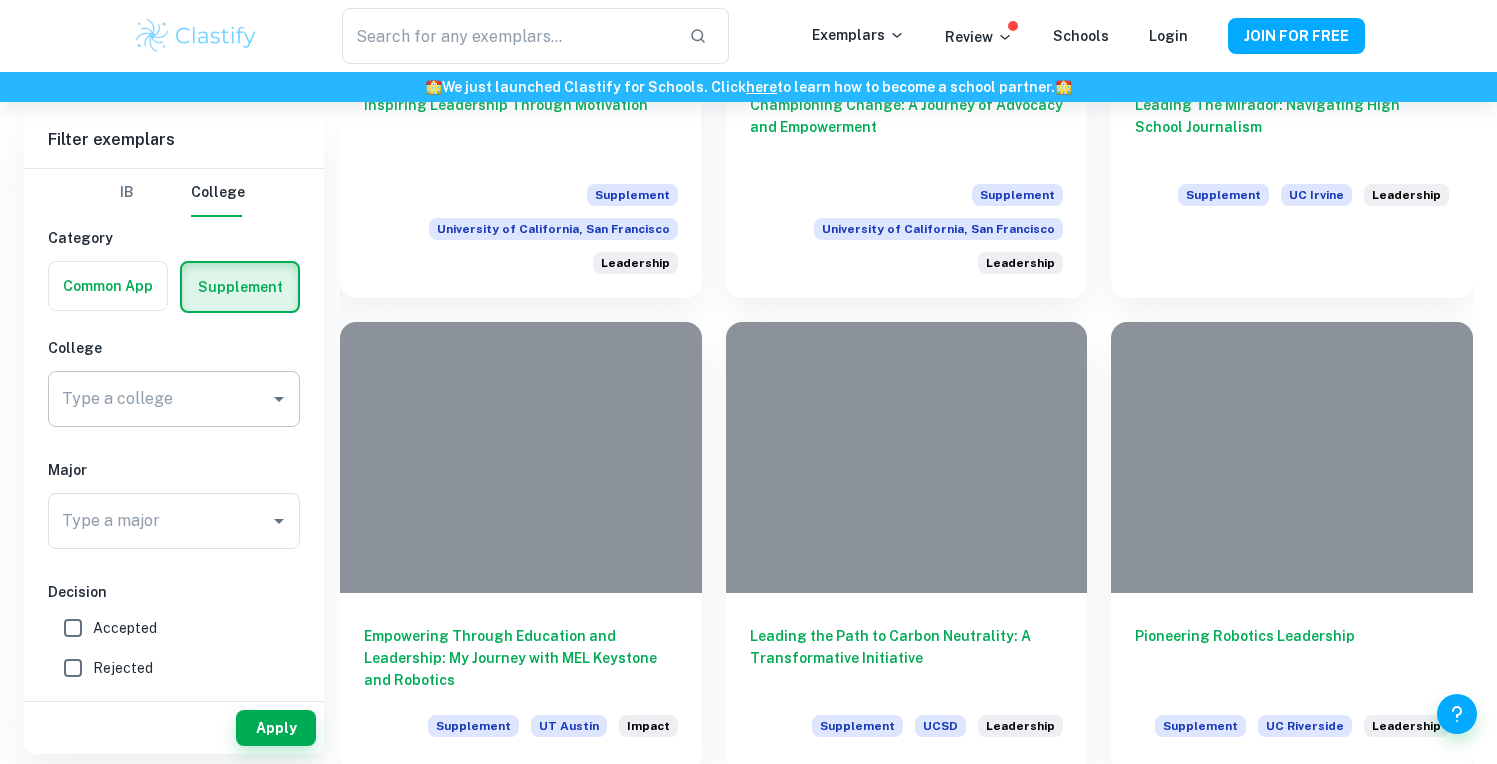 click on "Accepted" at bounding box center [73, 628] 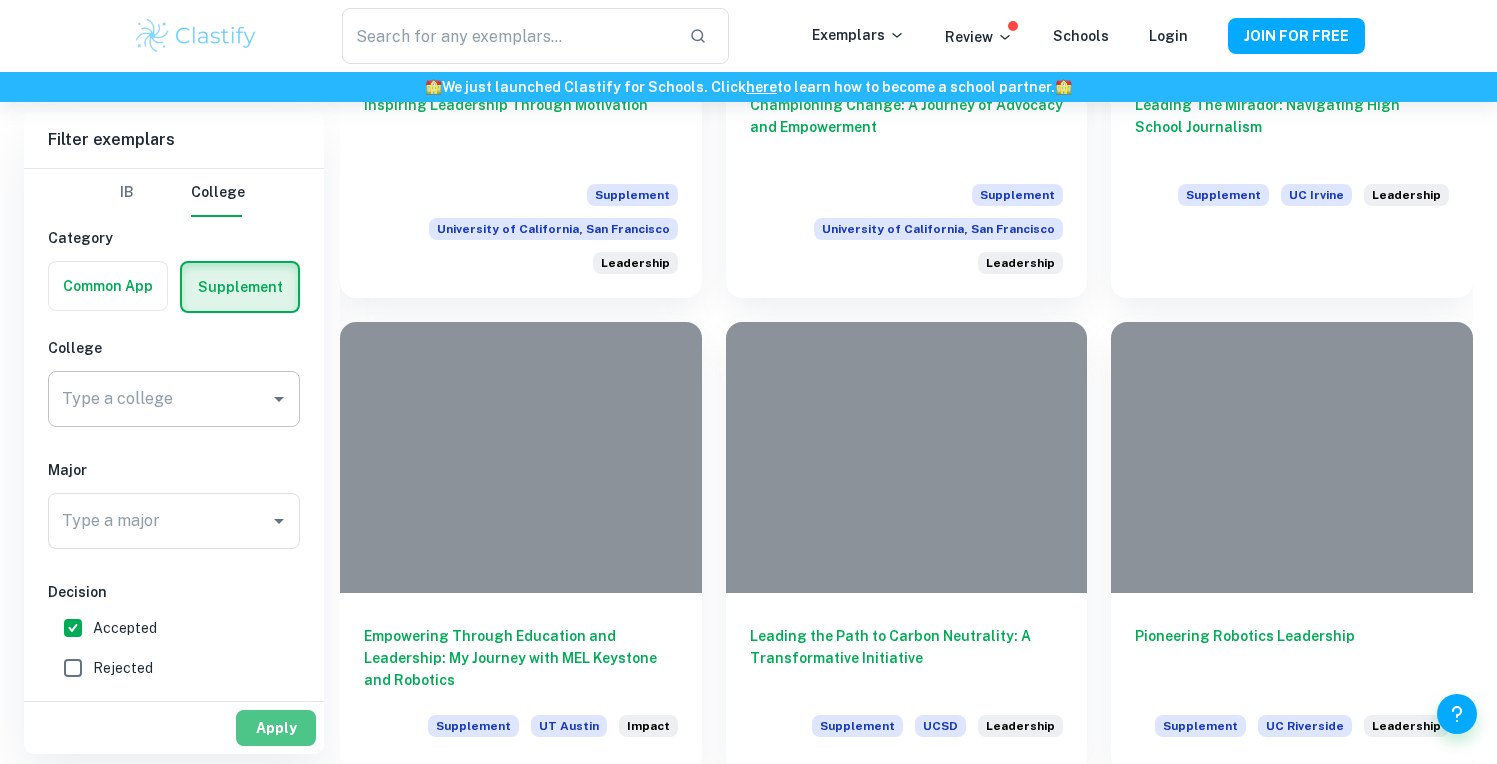 click on "Apply" at bounding box center (276, 728) 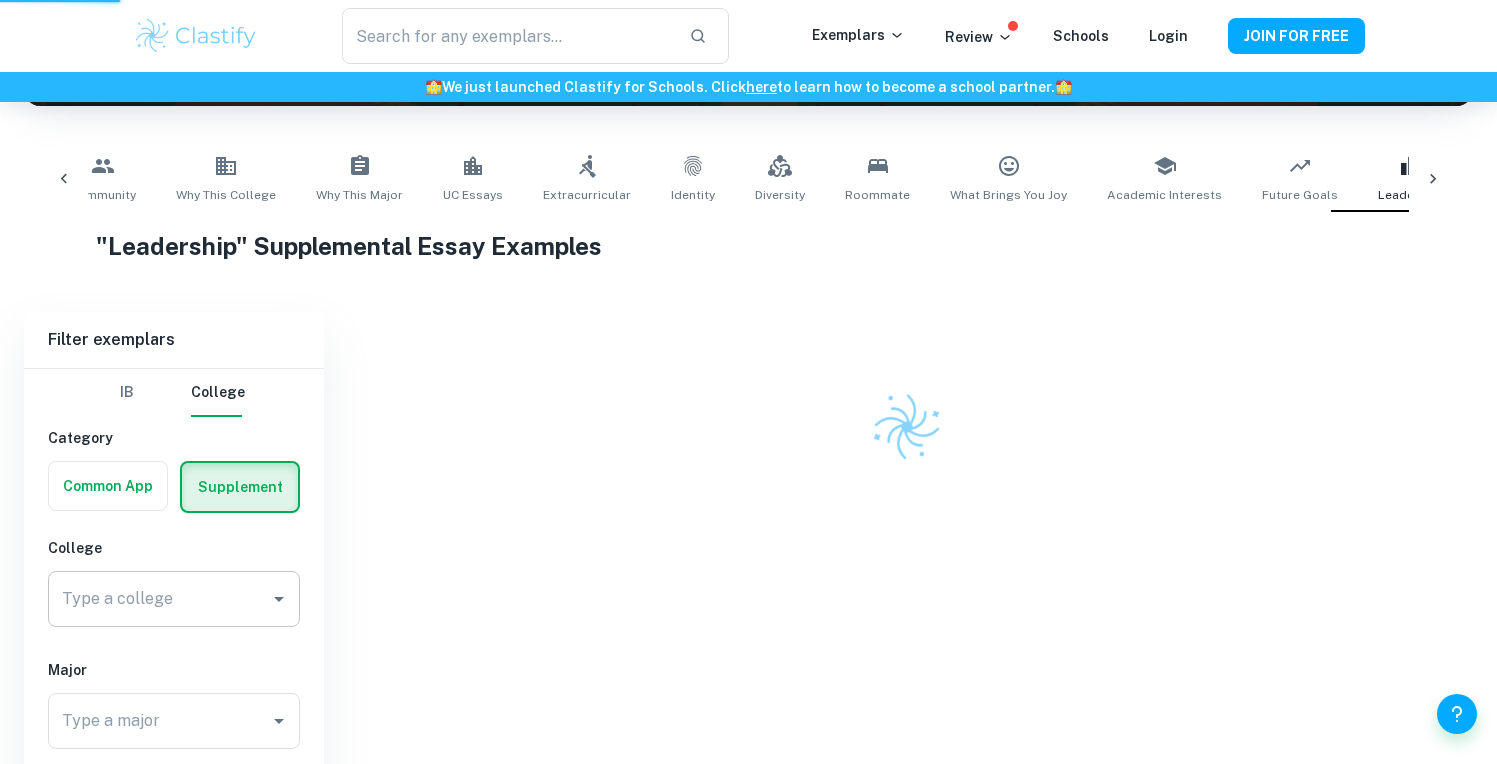 scroll, scrollTop: 262, scrollLeft: 0, axis: vertical 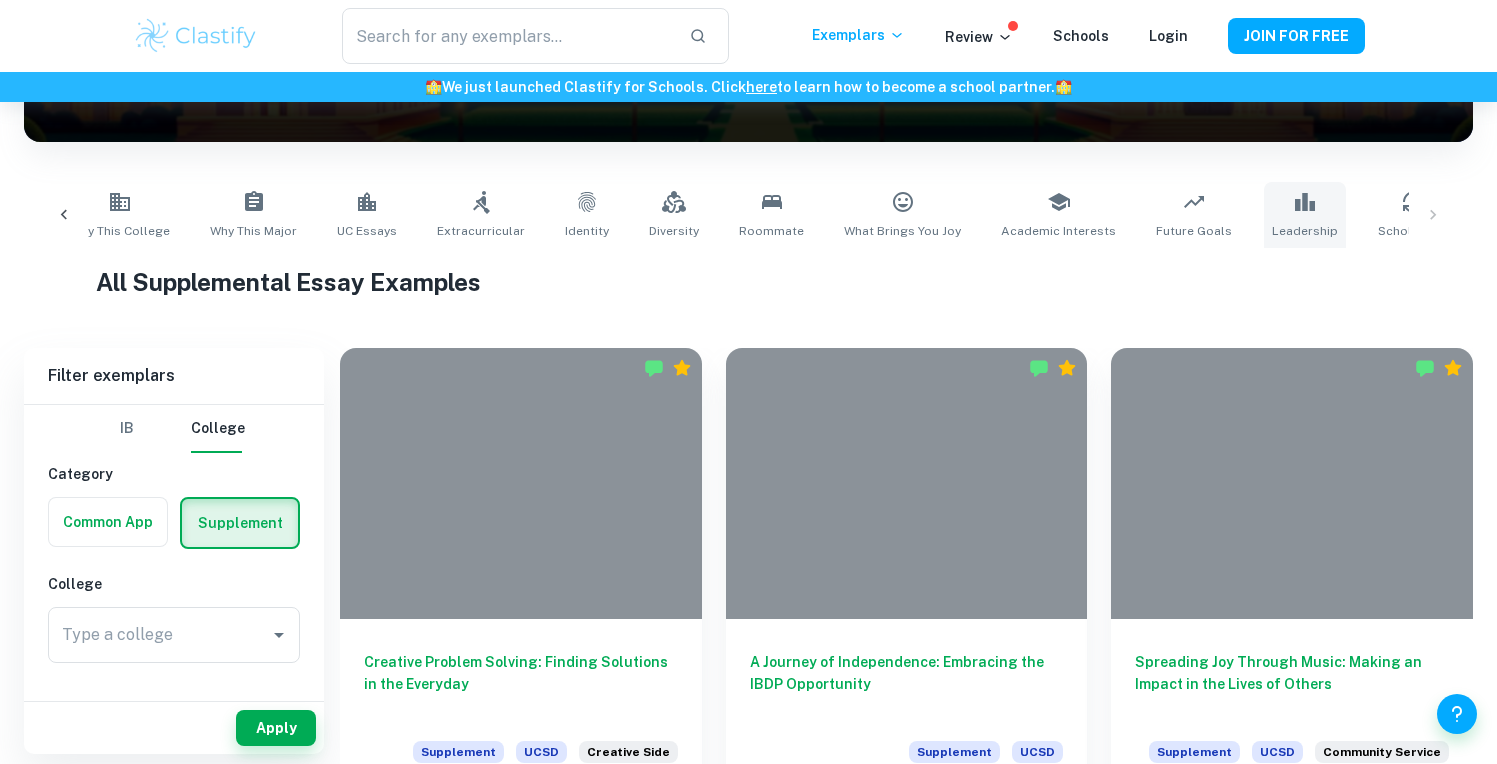 click 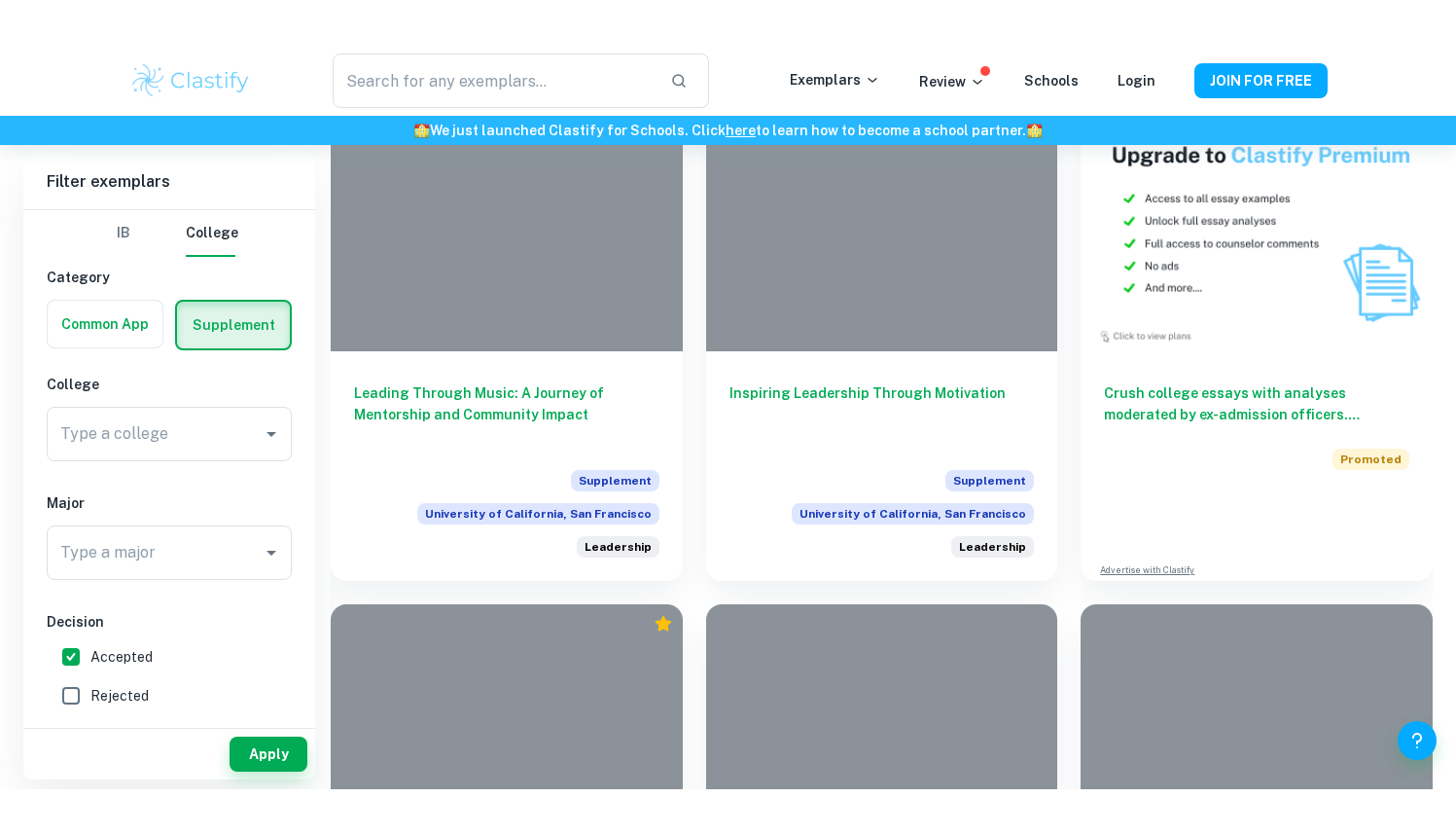 scroll, scrollTop: 1210, scrollLeft: 0, axis: vertical 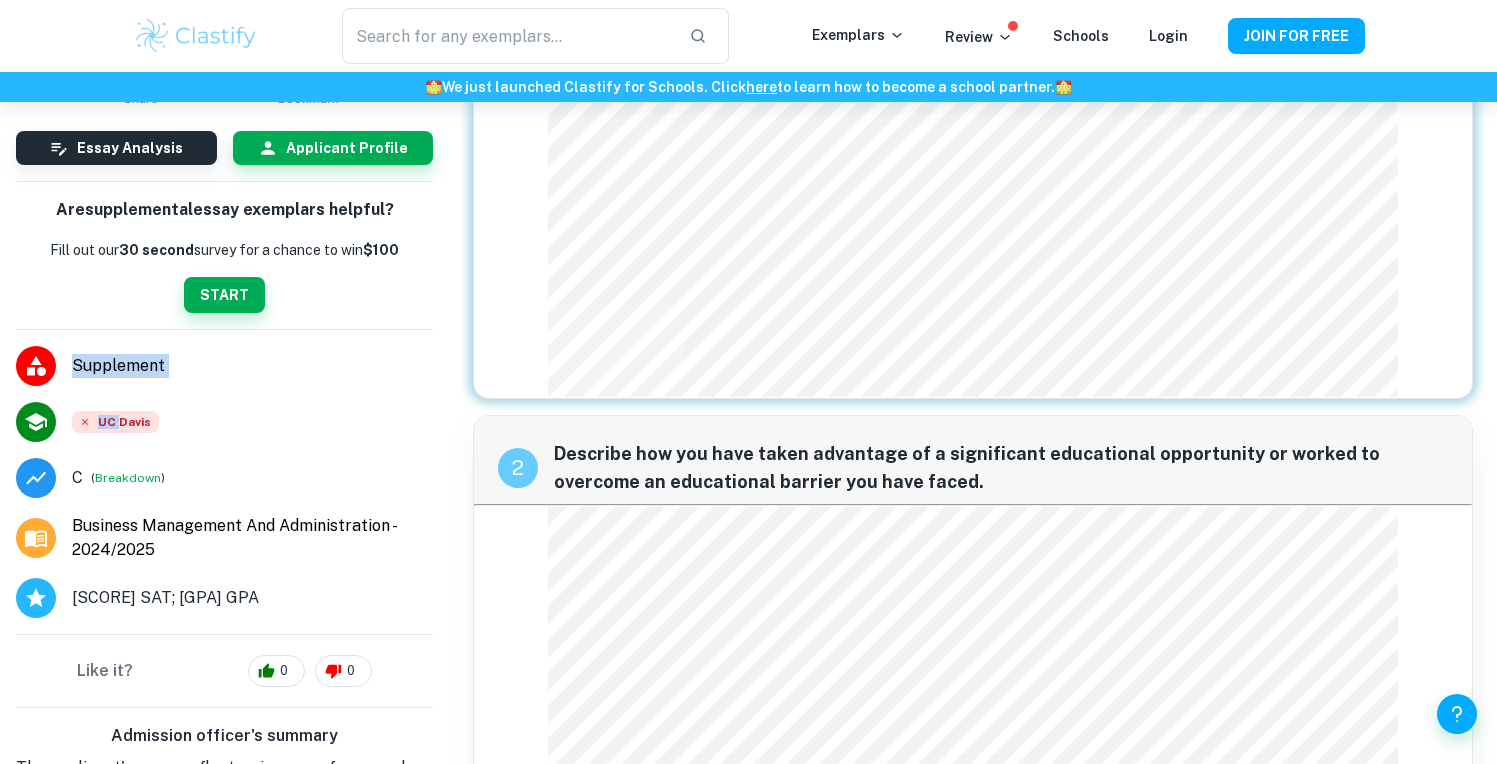 drag, startPoint x: 121, startPoint y: 421, endPoint x: 158, endPoint y: 340, distance: 89.050545 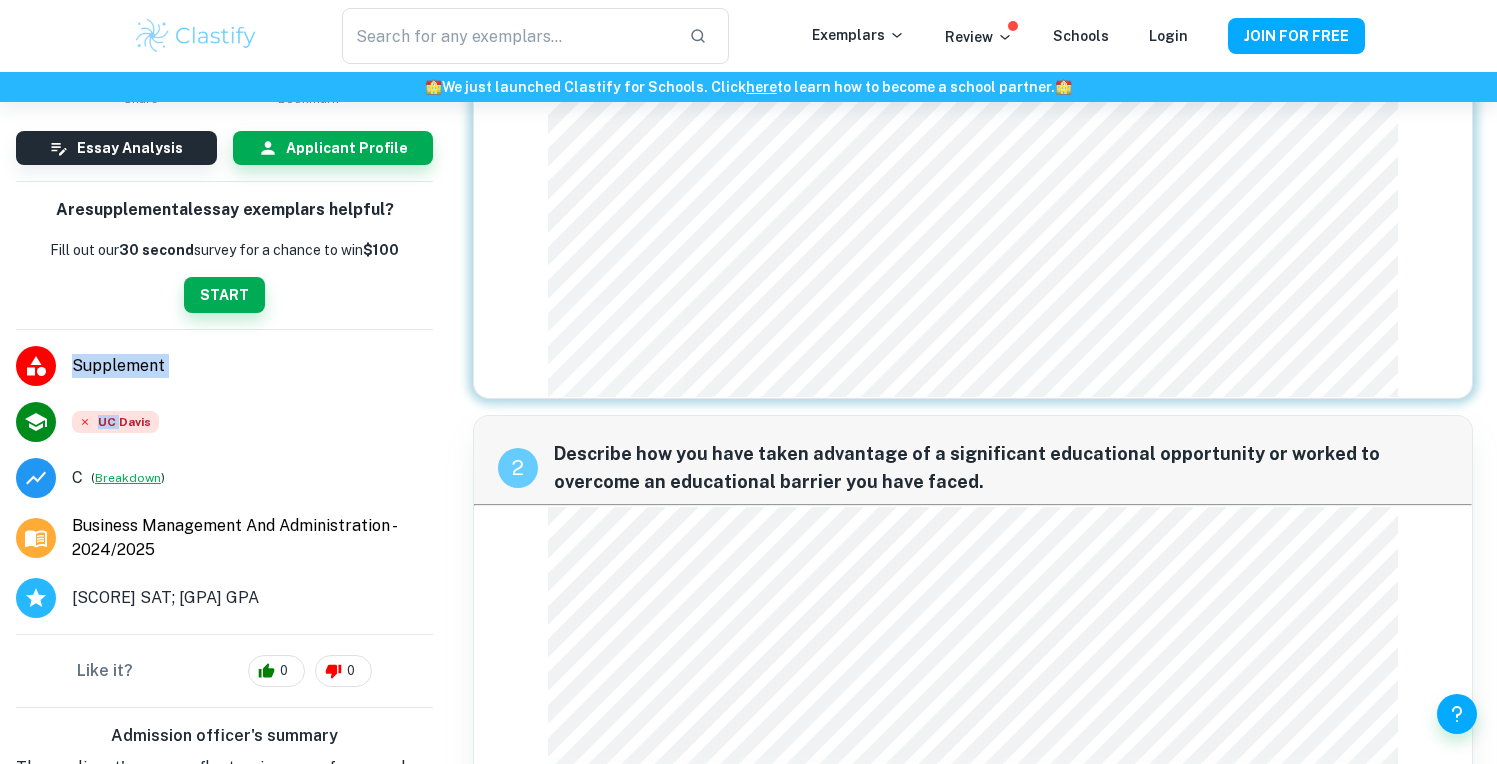 click on "Breakdown" at bounding box center [128, 478] 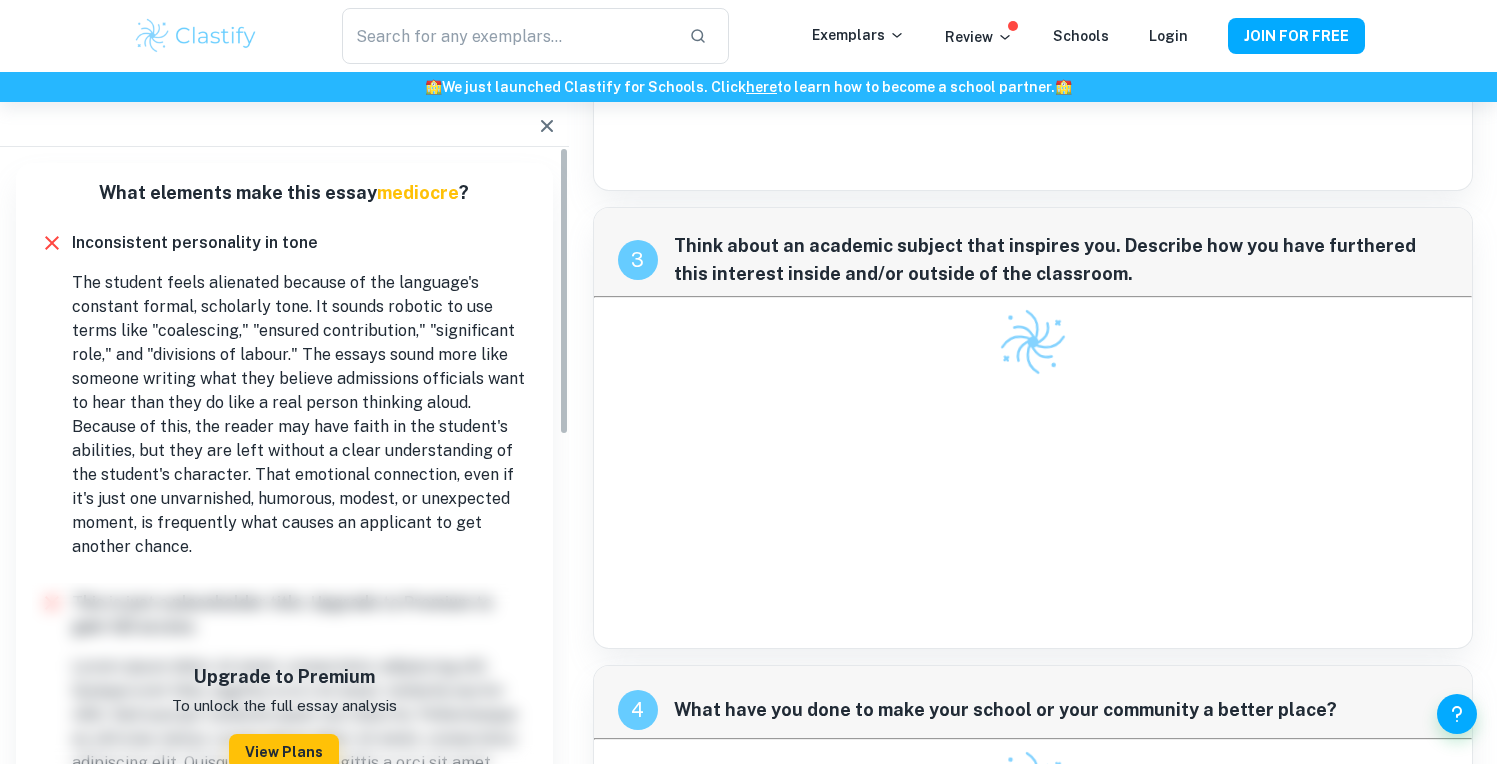 scroll, scrollTop: 0, scrollLeft: 0, axis: both 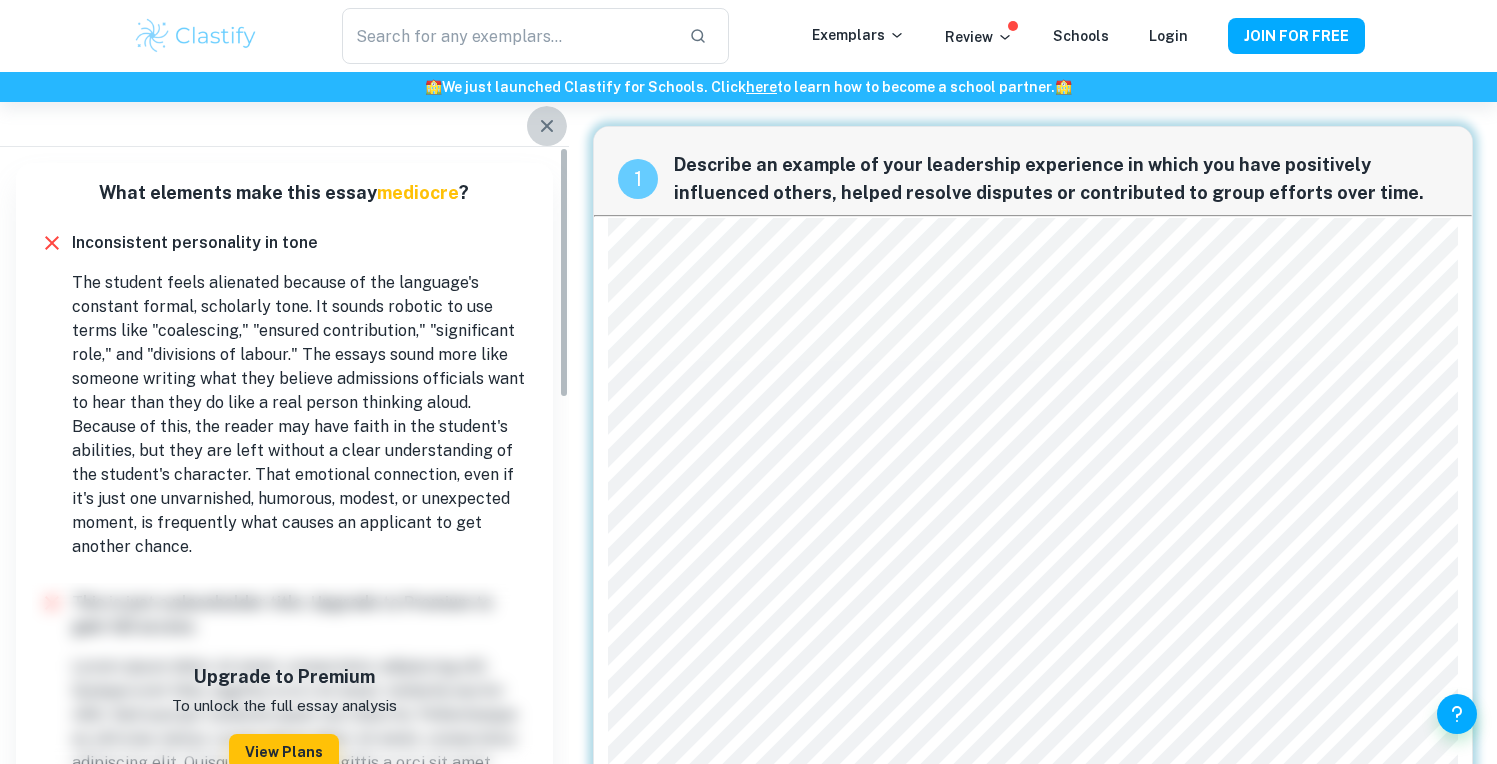 click 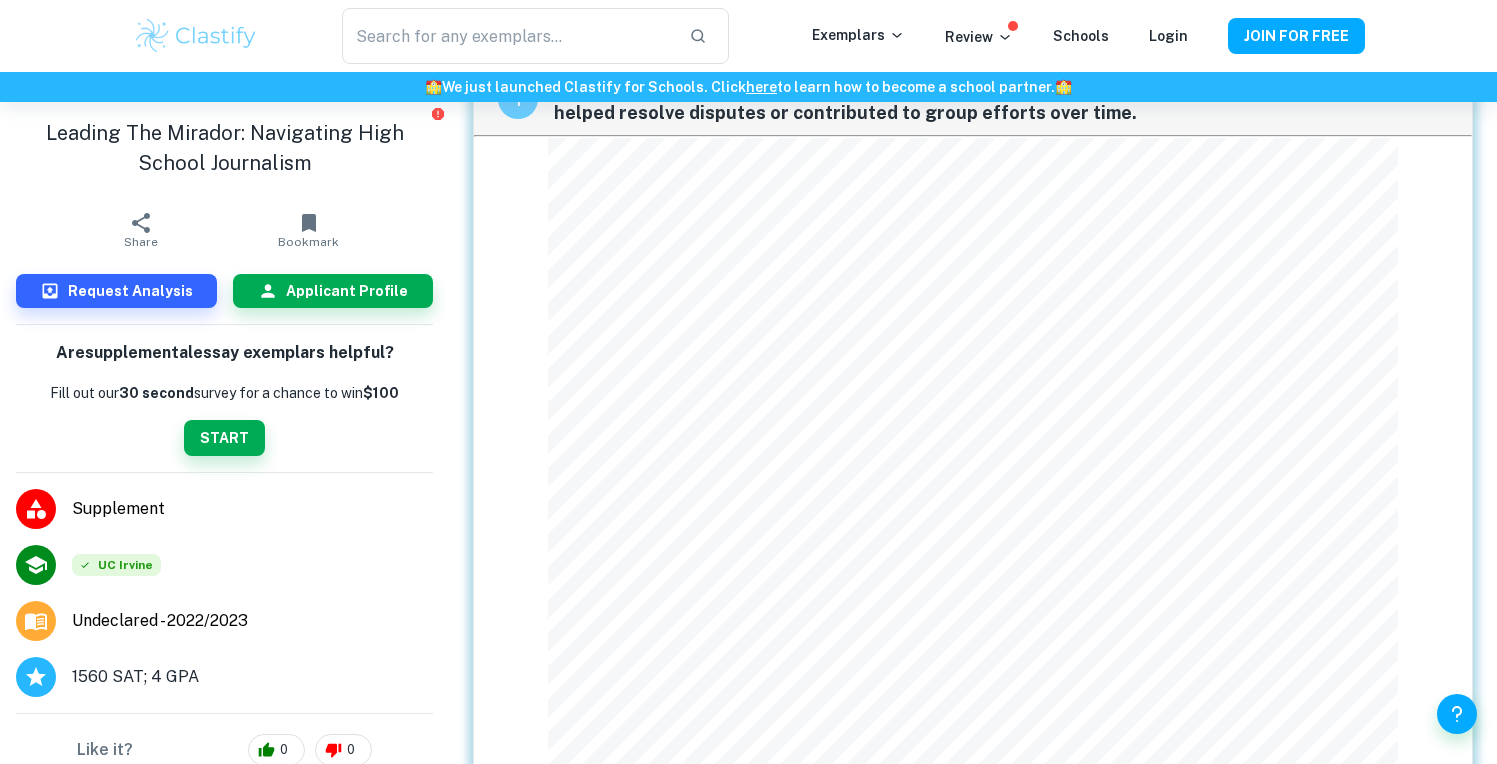 scroll, scrollTop: 0, scrollLeft: 0, axis: both 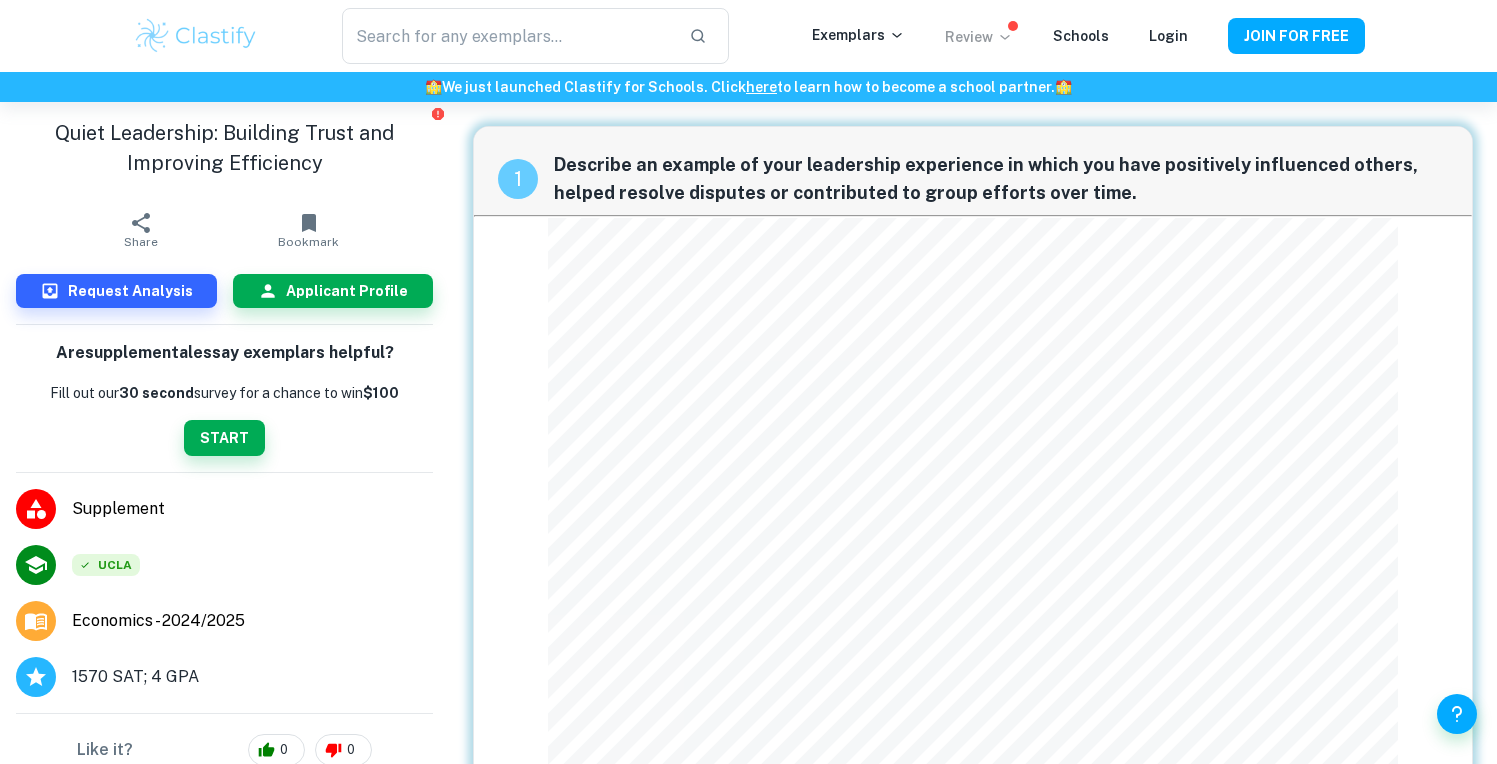 click 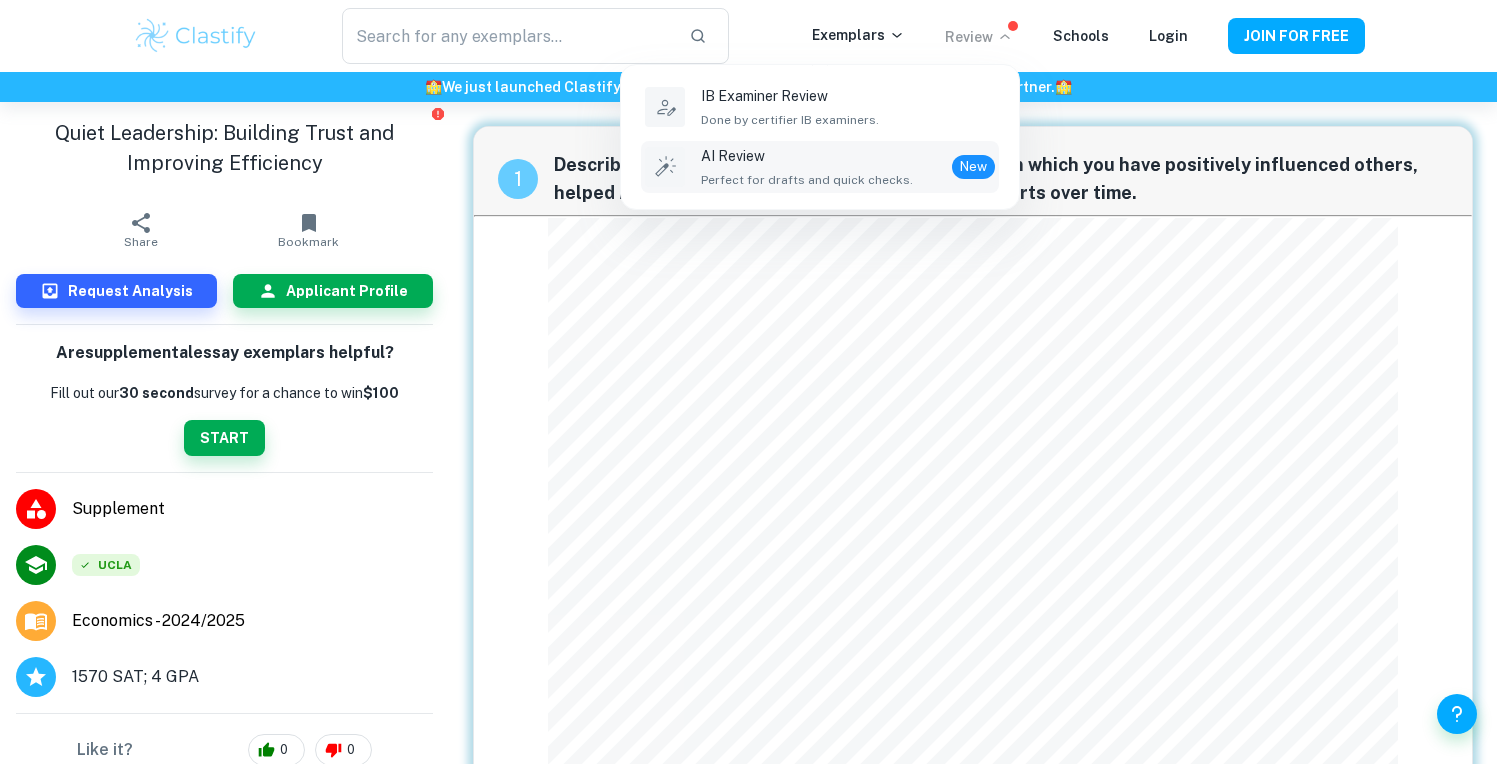 click on "AI Review Perfect for drafts and quick checks. New" at bounding box center (848, 167) 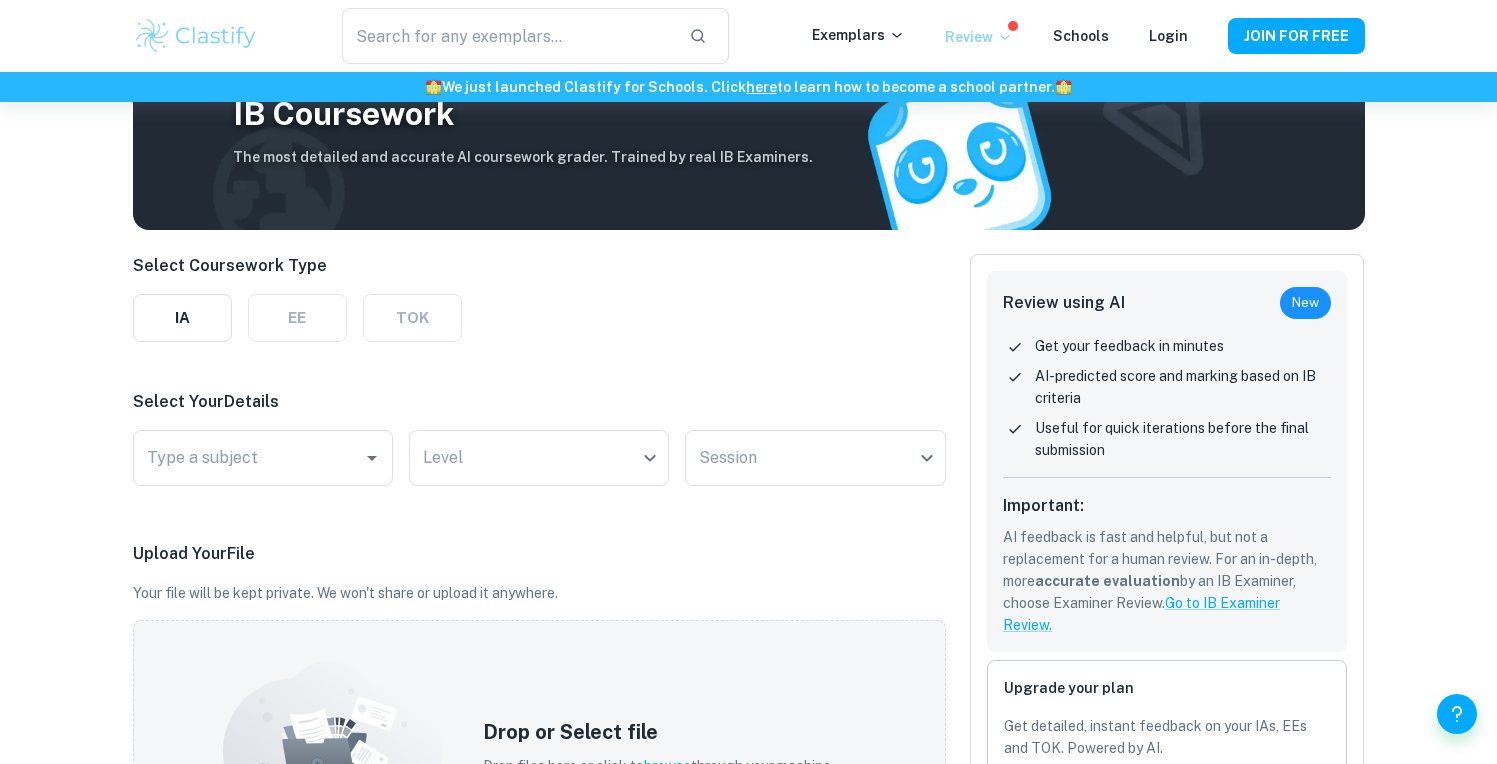 scroll, scrollTop: 80, scrollLeft: 0, axis: vertical 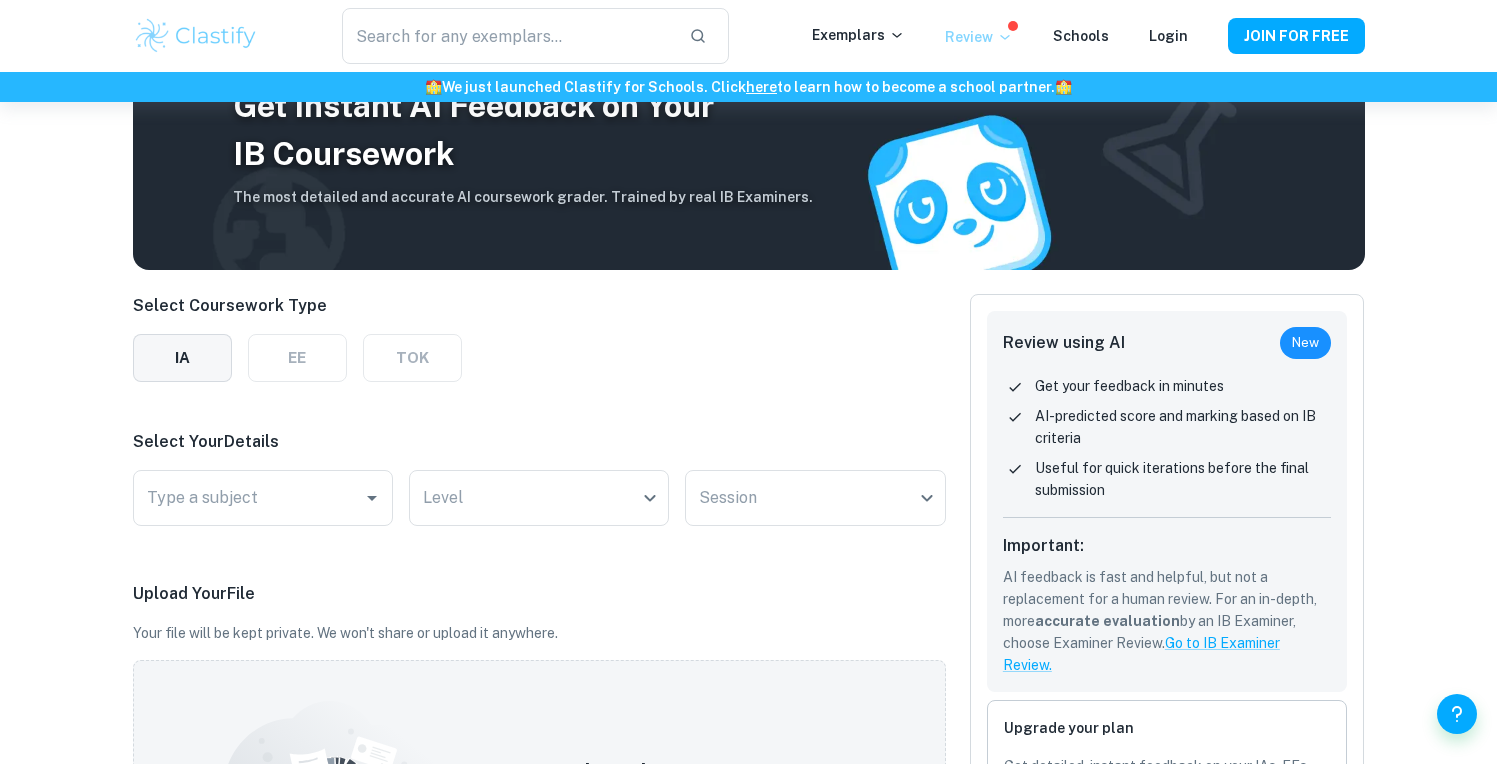 click on "IA" at bounding box center [182, 358] 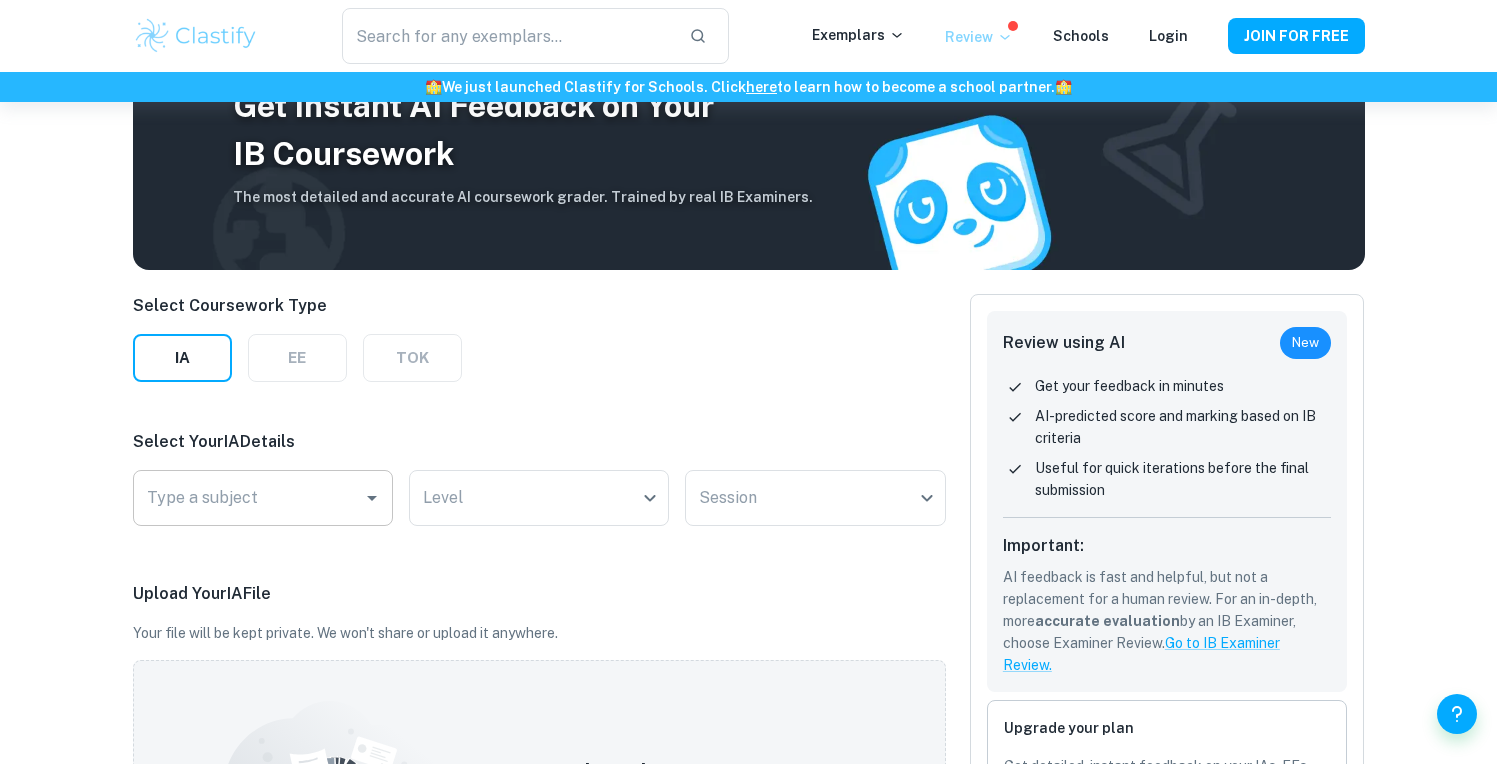 click on "Type a subject" at bounding box center (248, 498) 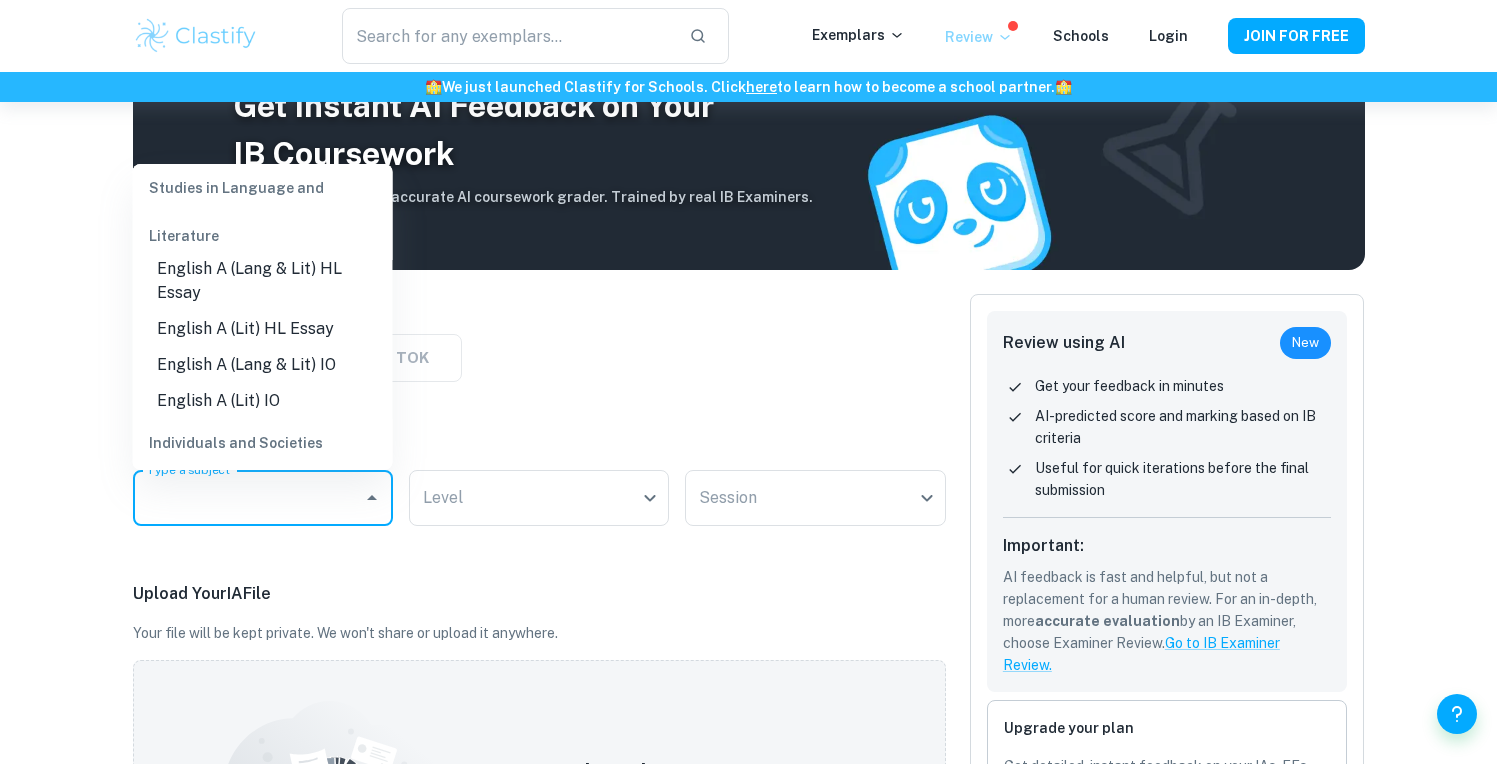 scroll, scrollTop: 0, scrollLeft: 0, axis: both 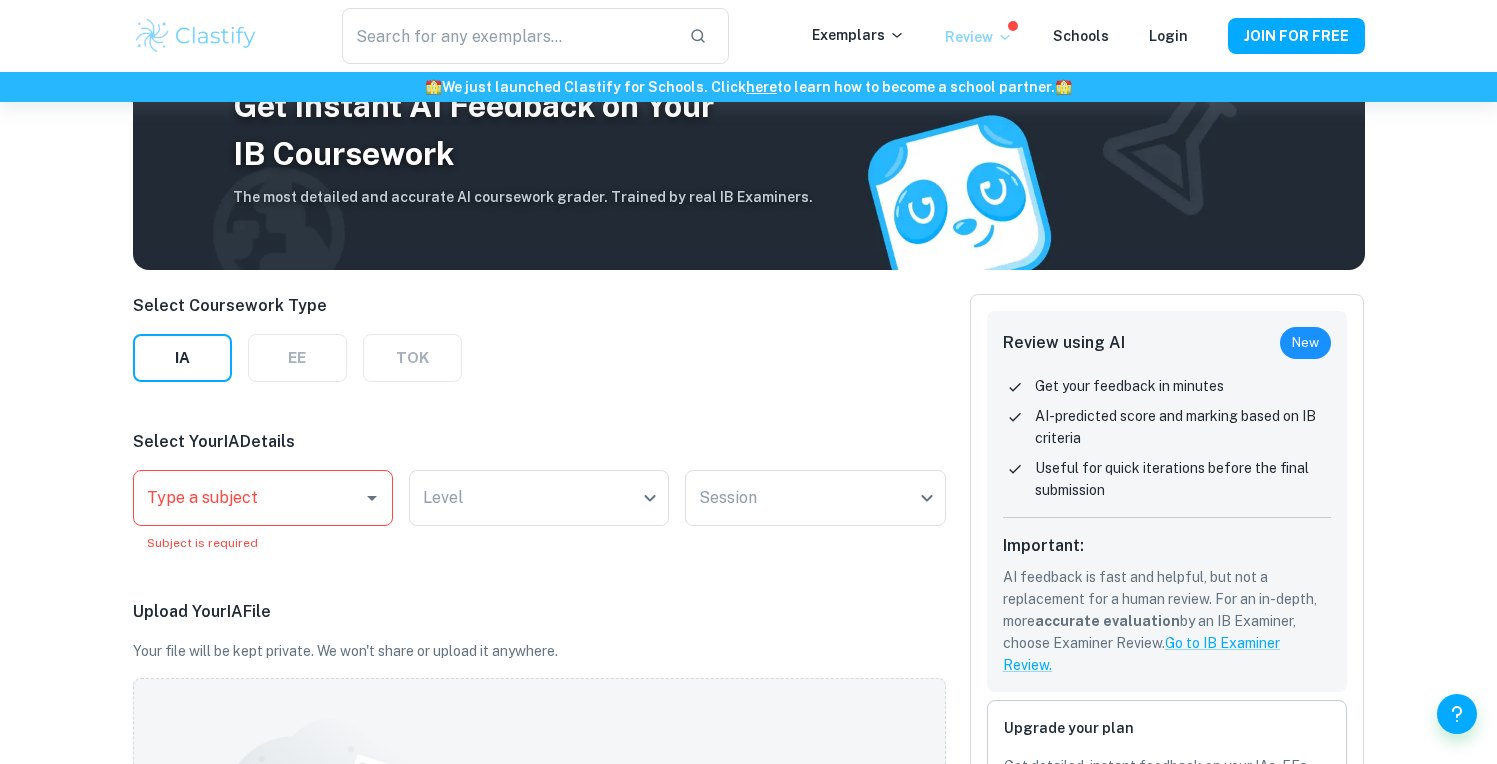 click on "Select Your  IA  Details" at bounding box center [539, 442] 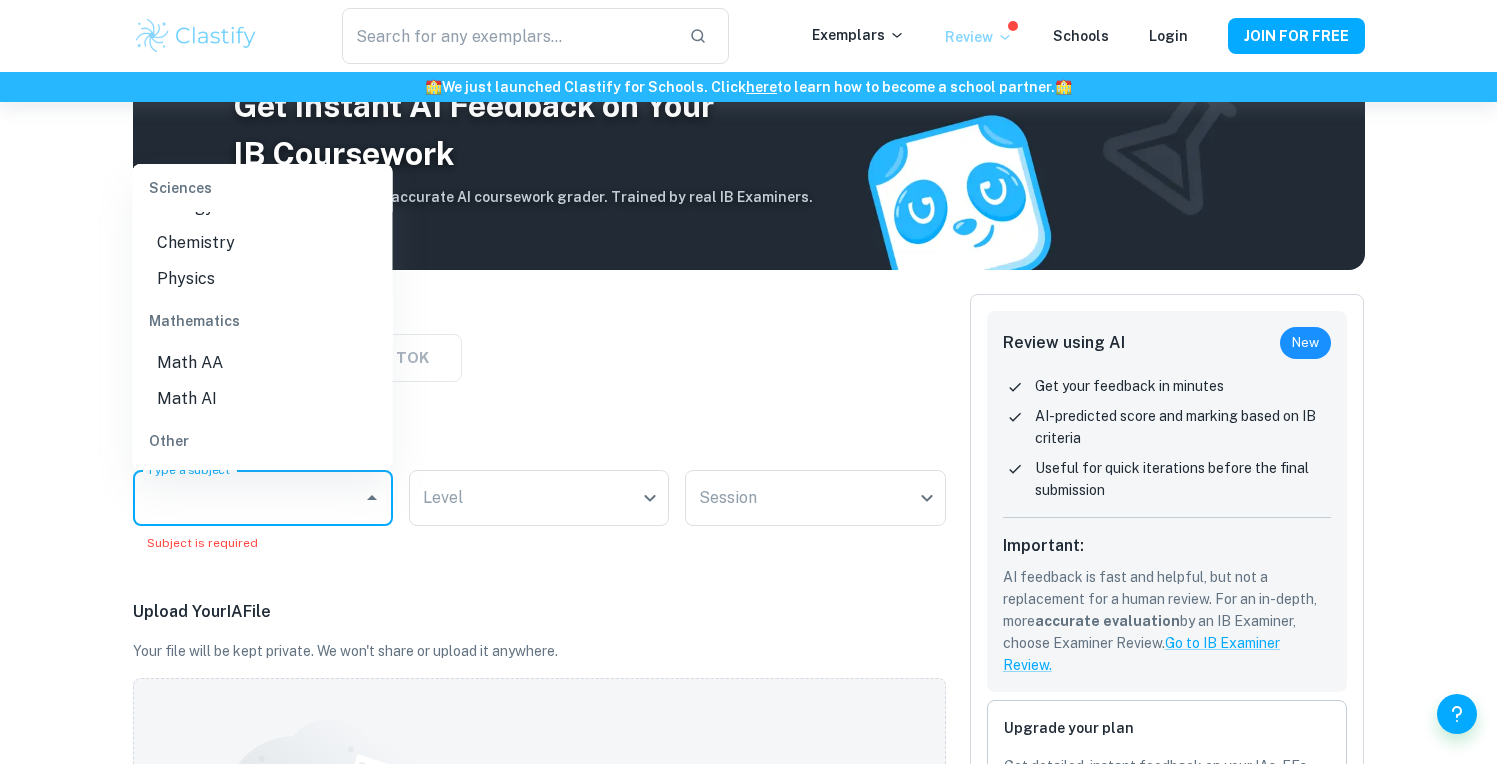 scroll, scrollTop: 682, scrollLeft: 0, axis: vertical 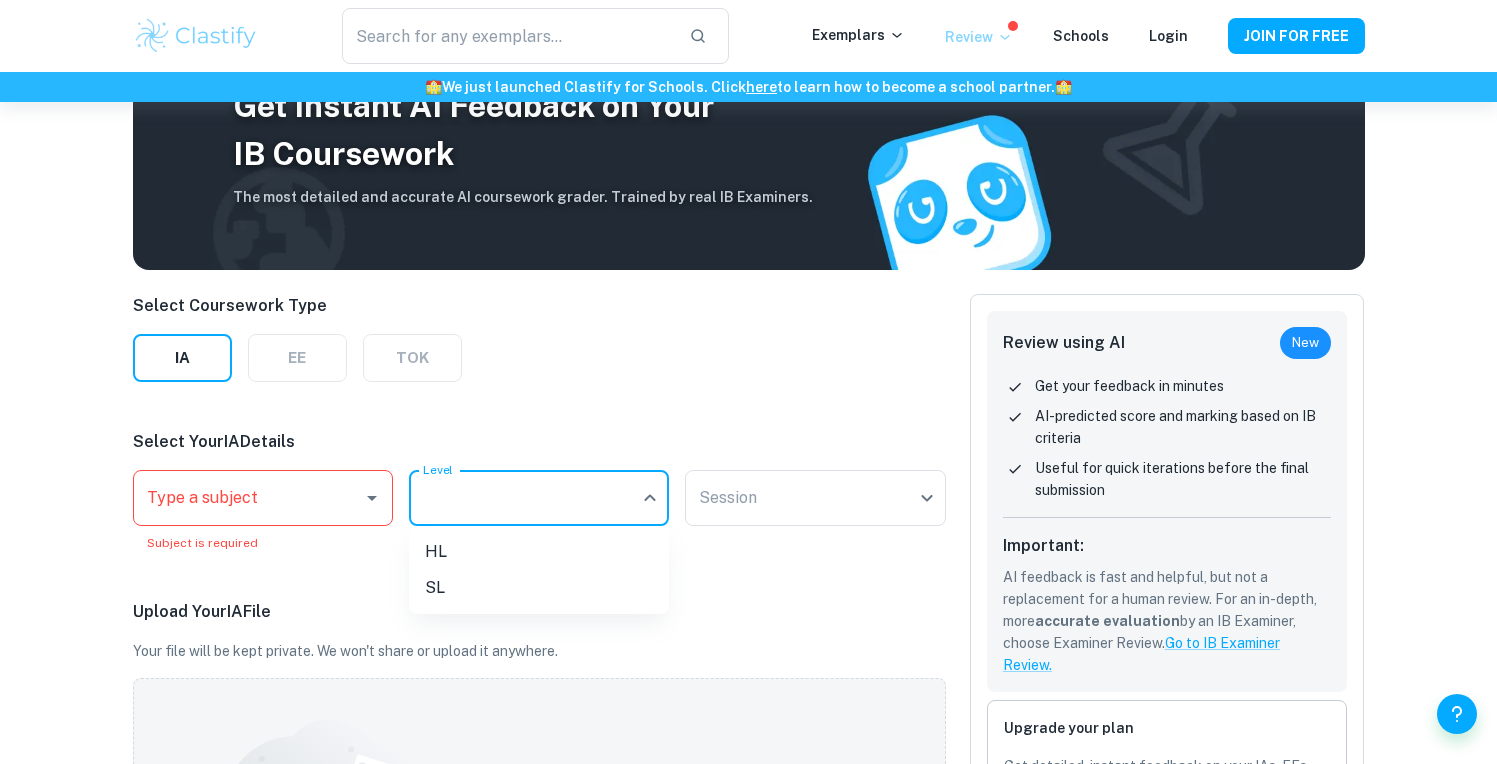 click on "We value your privacy We use cookies to enhance your browsing experience, serve personalised ads or content, and analyse our traffic. By clicking "Accept All", you consent to our use of cookies.   Cookie Policy Customise   Reject All   Accept All   Customise Consent Preferences   We use cookies to help you navigate efficiently and perform certain functions. You will find detailed information about all cookies under each consent category below. The cookies that are categorised as "Necessary" are stored on your browser as they are essential for enabling the basic functionalities of the site. ...  Show more For more information on how Google's third-party cookies operate and handle your data, see:   Google Privacy Policy Necessary Always Active Necessary cookies are required to enable the basic features of this site, such as providing secure log-in or adjusting your consent preferences. These cookies do not store any personally identifiable data. Functional Analytics Performance Advertisement Uncategorised" at bounding box center [748, 404] 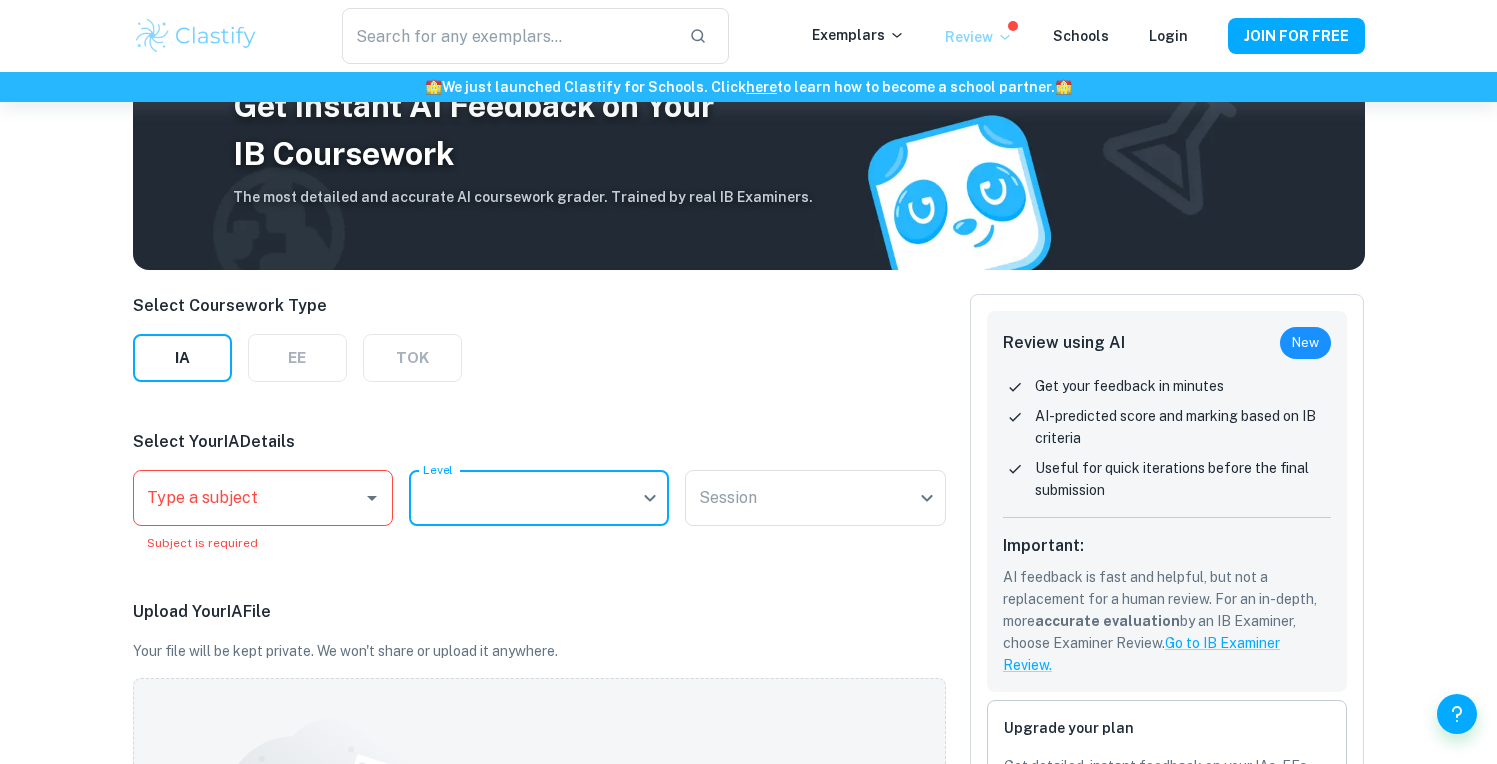 scroll, scrollTop: 0, scrollLeft: 0, axis: both 